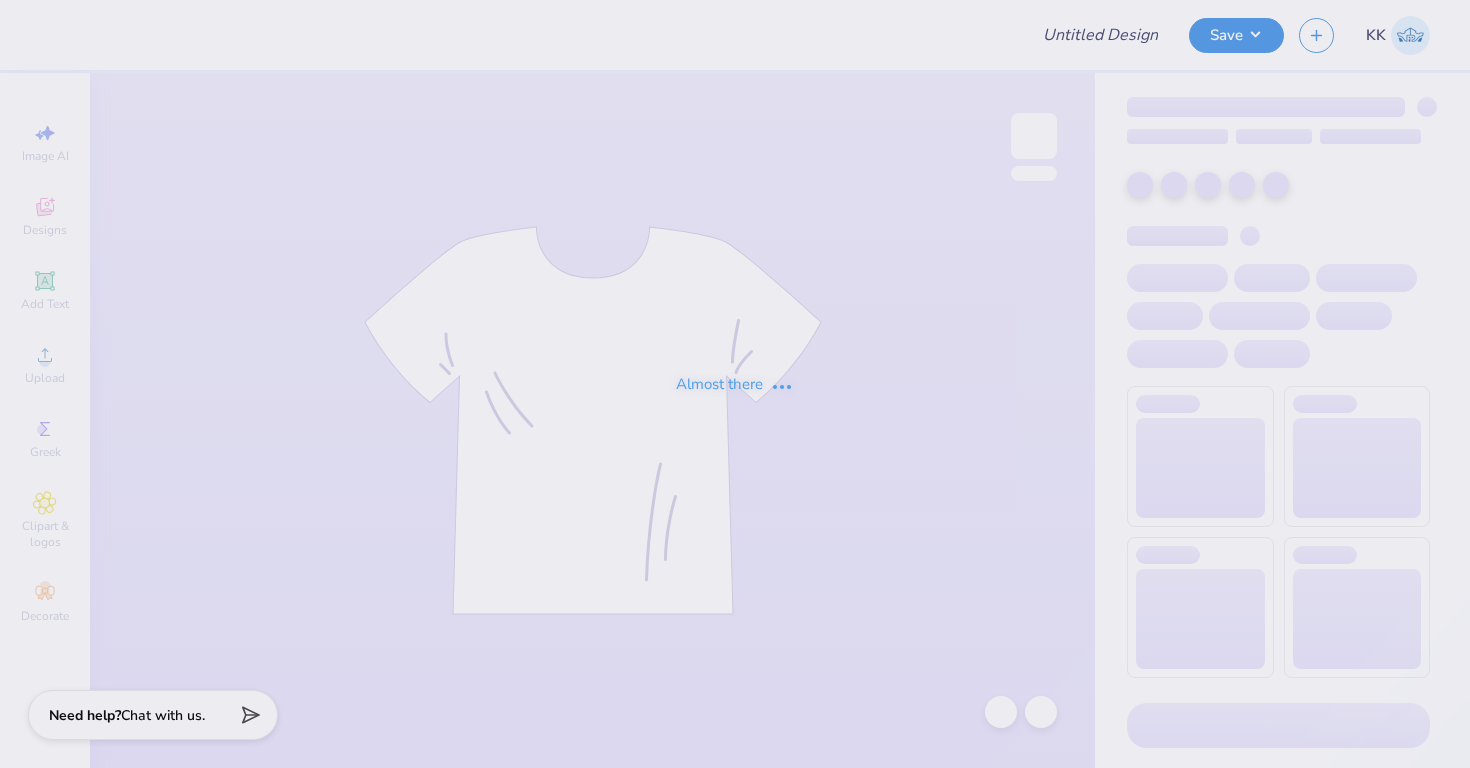 scroll, scrollTop: 0, scrollLeft: 0, axis: both 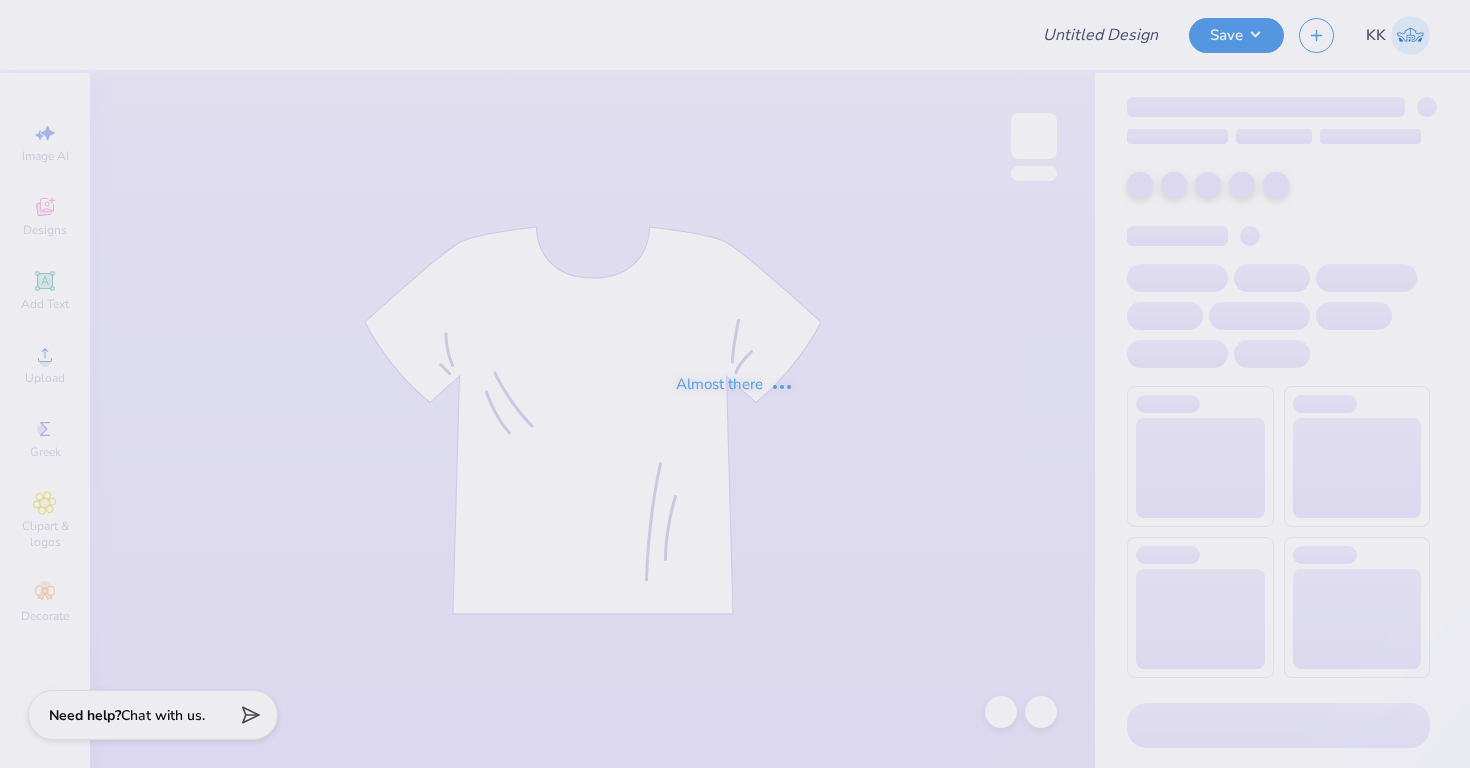 type on "SigEp Fall Rush" 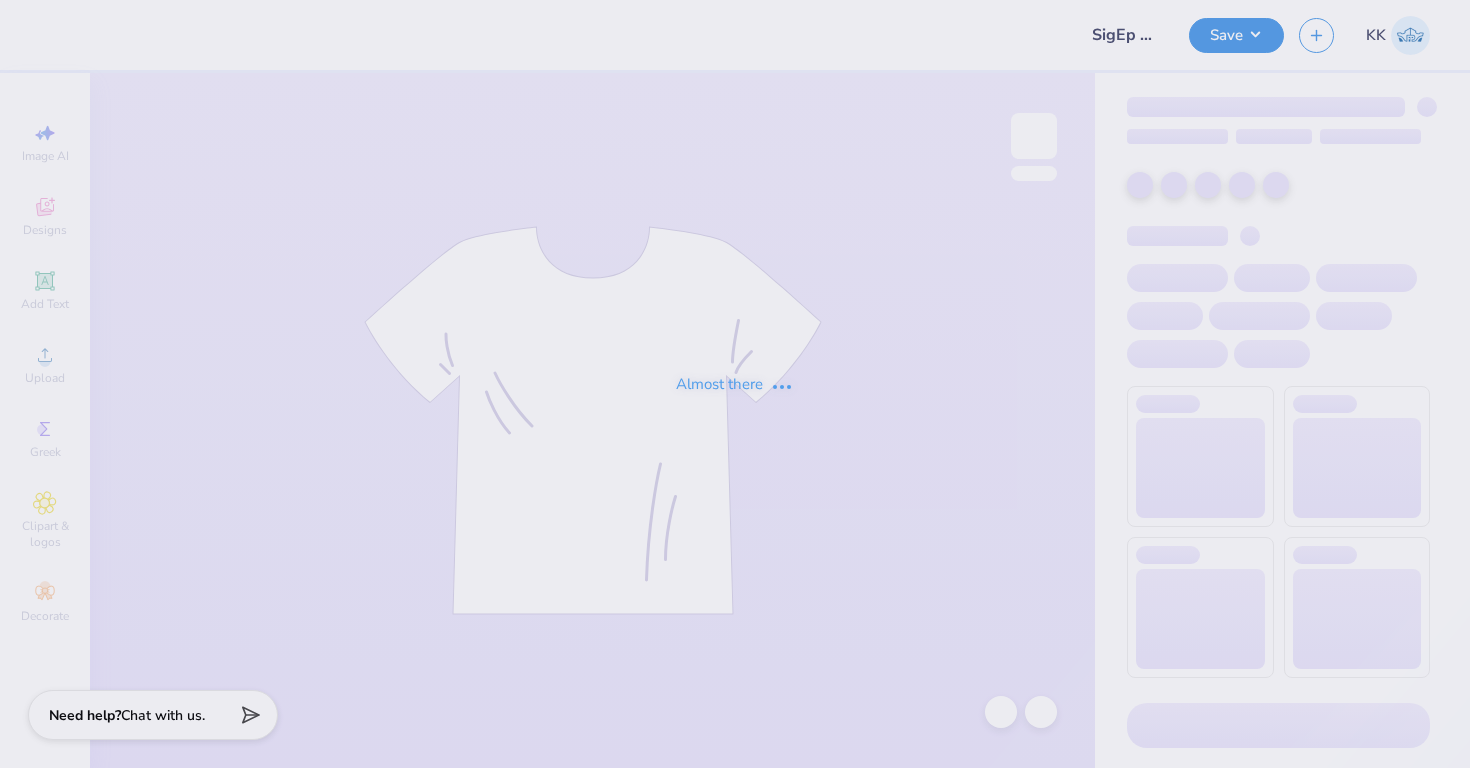 scroll, scrollTop: 0, scrollLeft: 0, axis: both 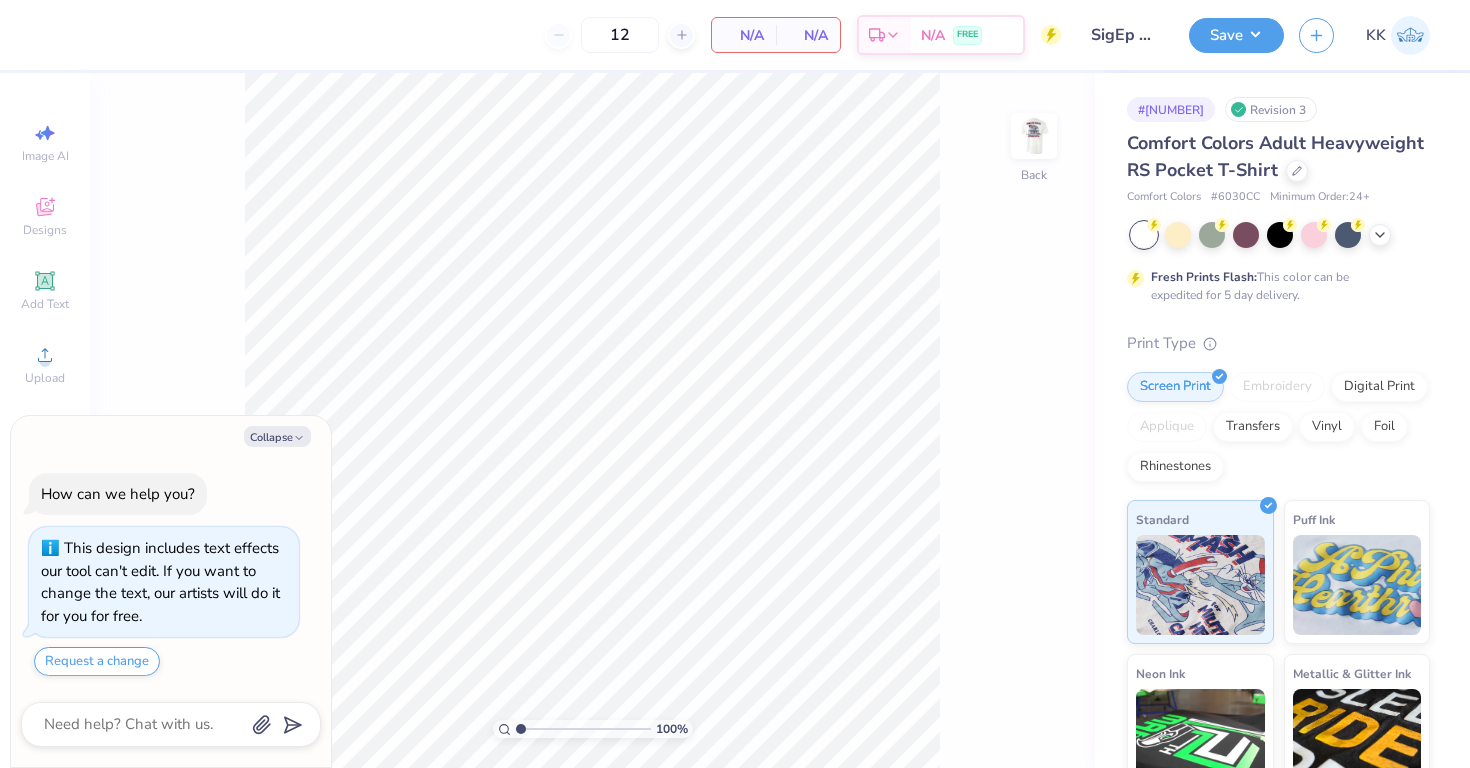type on "x" 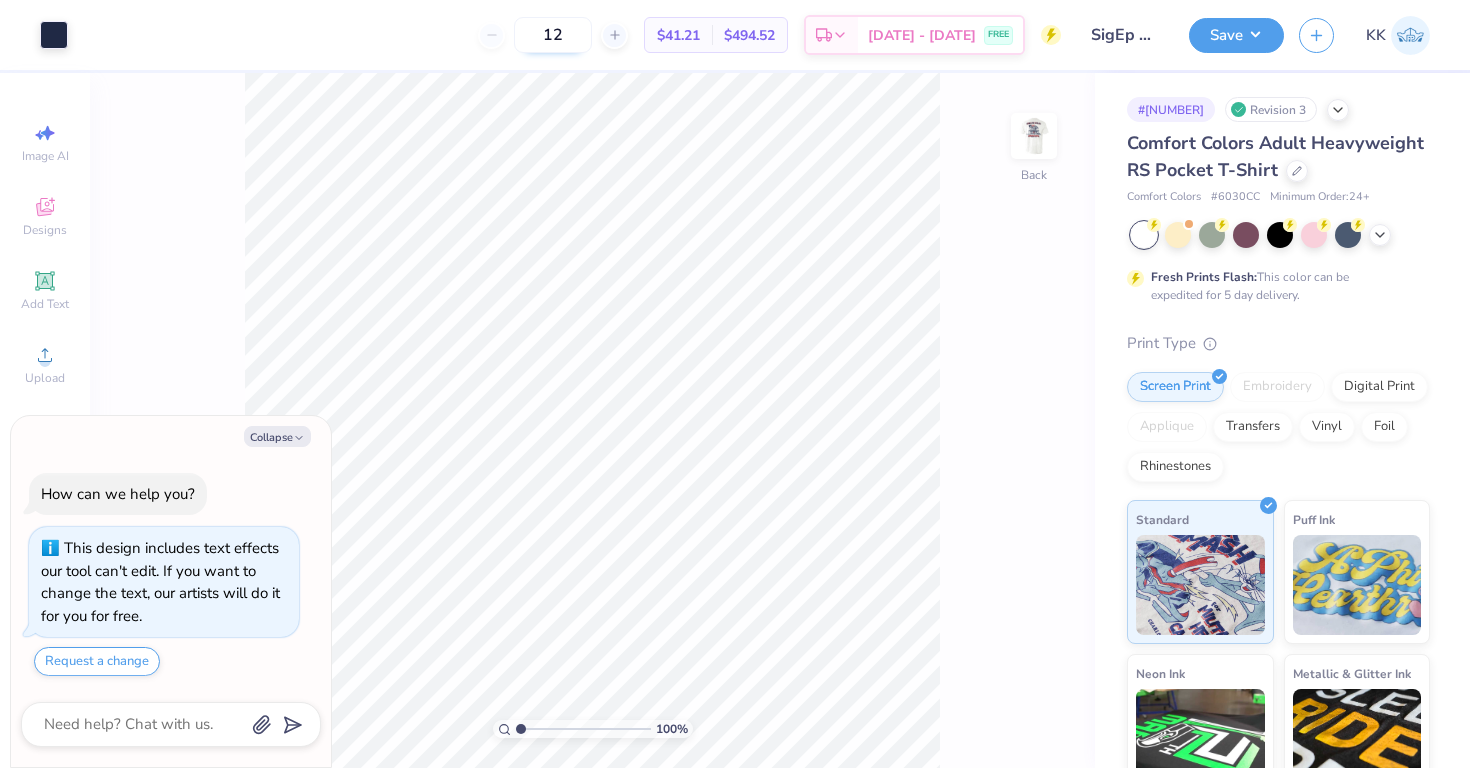 click on "12" at bounding box center [553, 35] 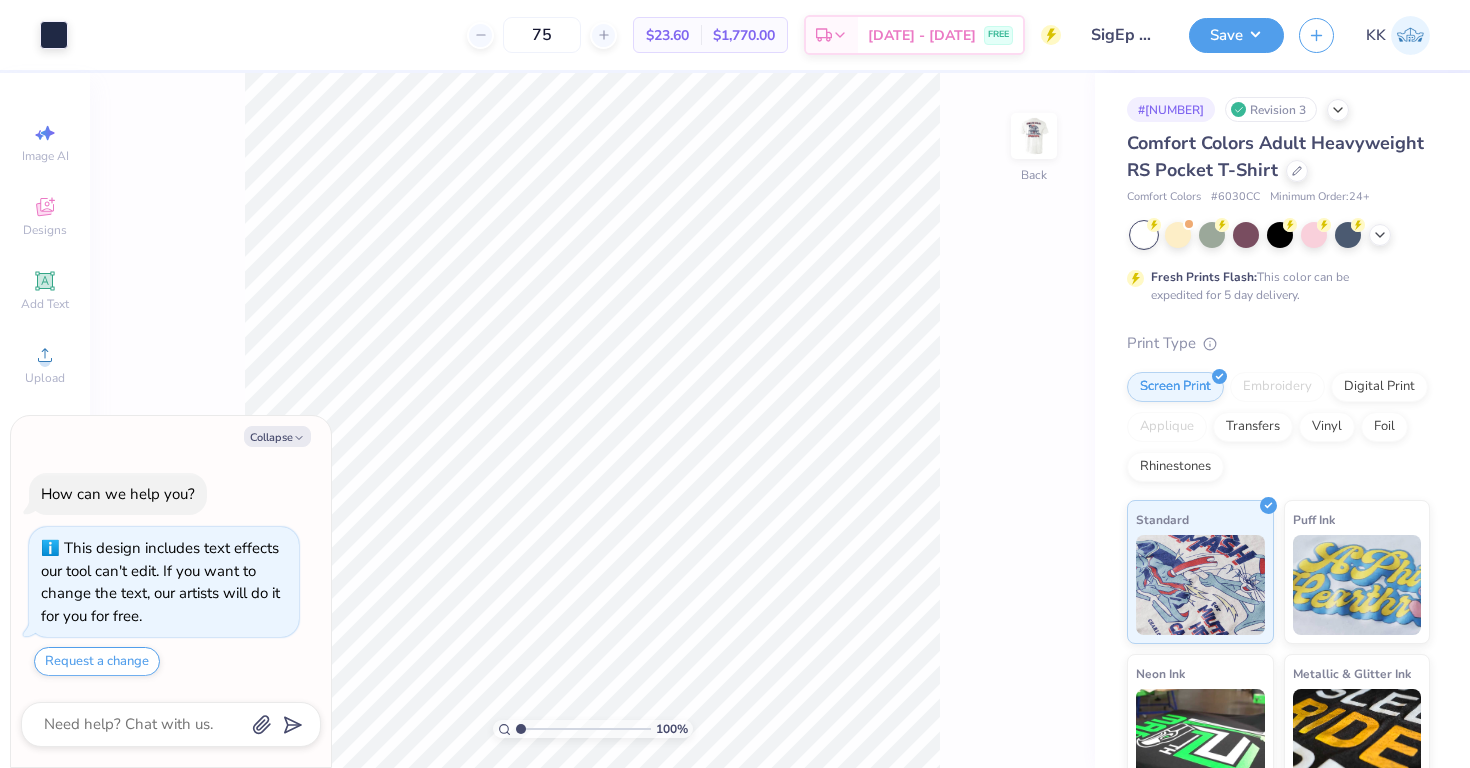 type on "75" 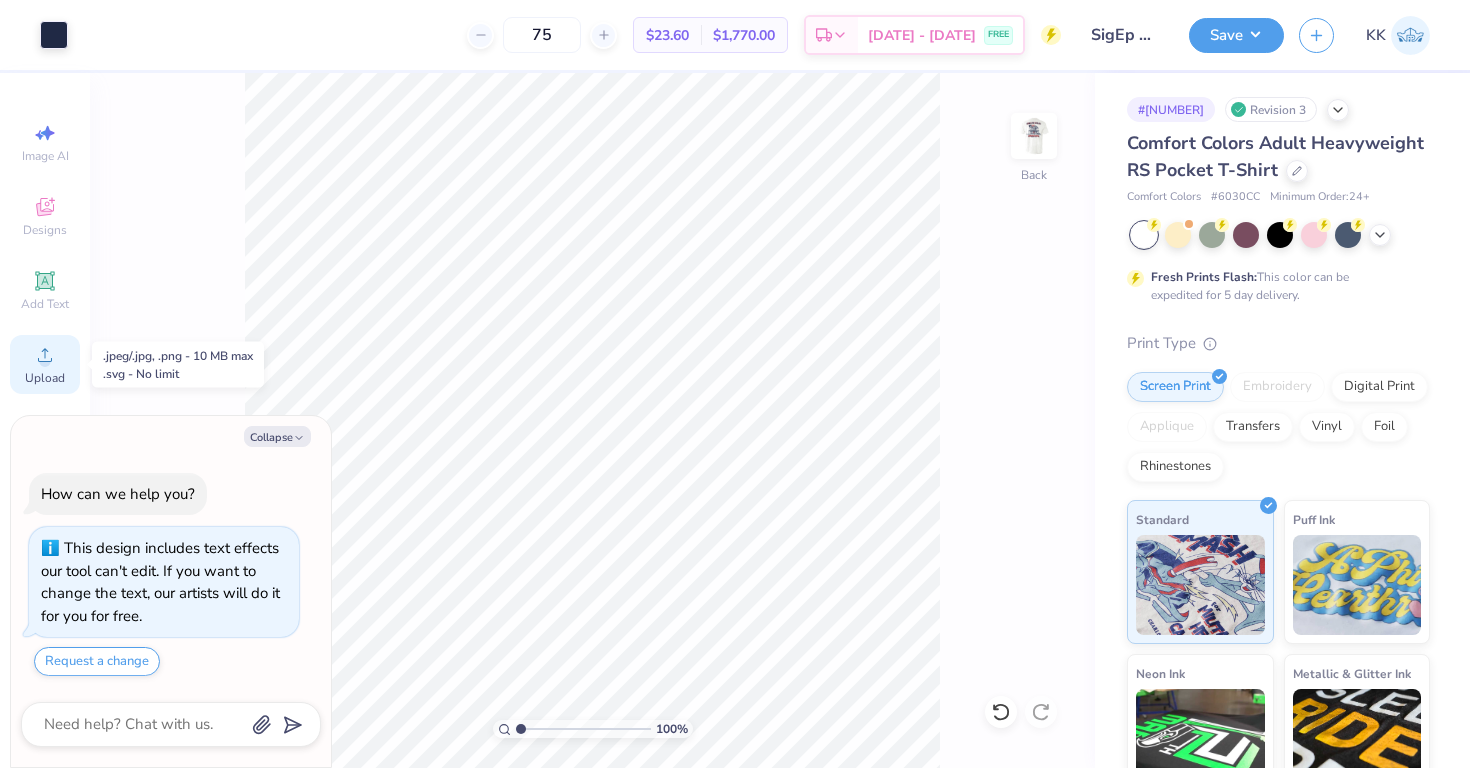 click on "Upload" at bounding box center (45, 364) 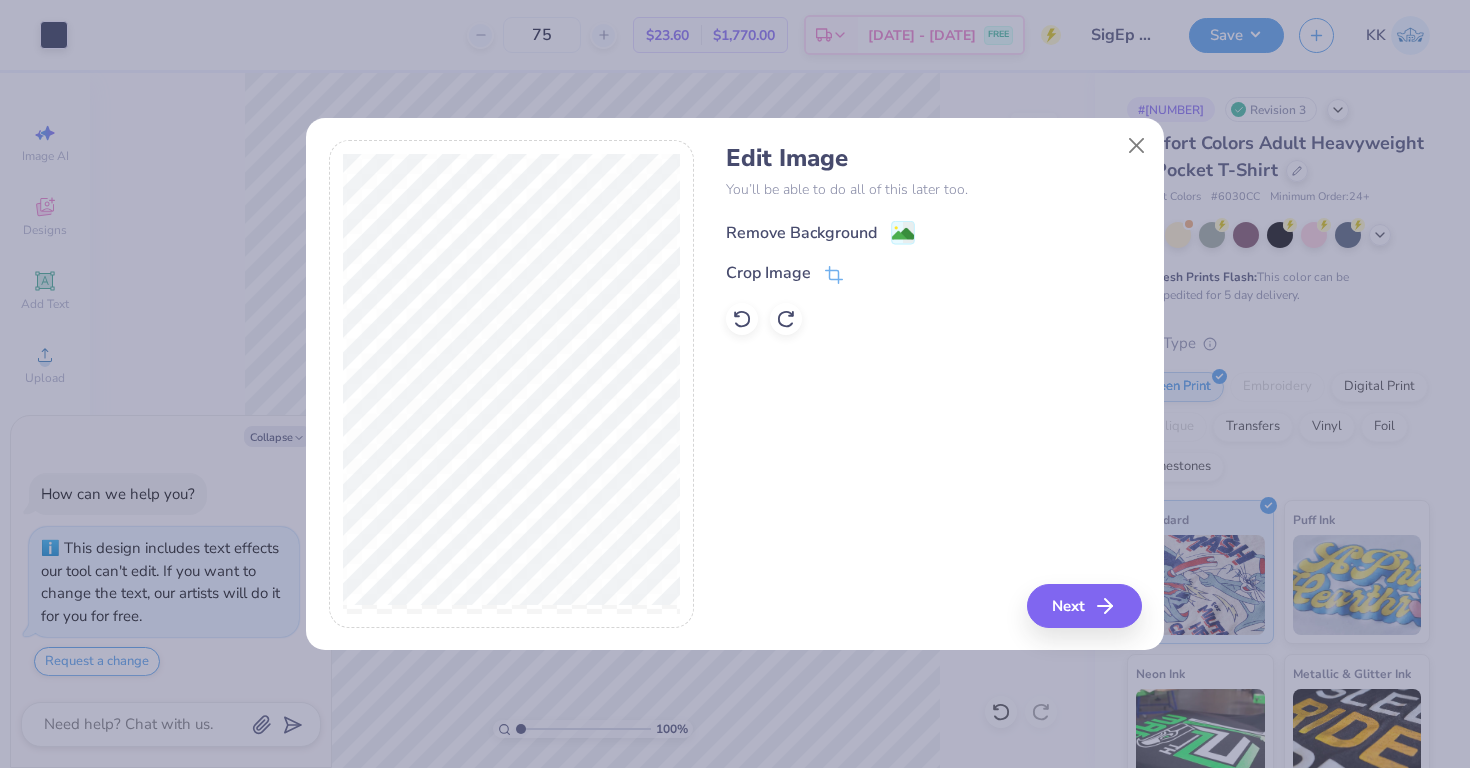 click on "Remove Background" at bounding box center (801, 233) 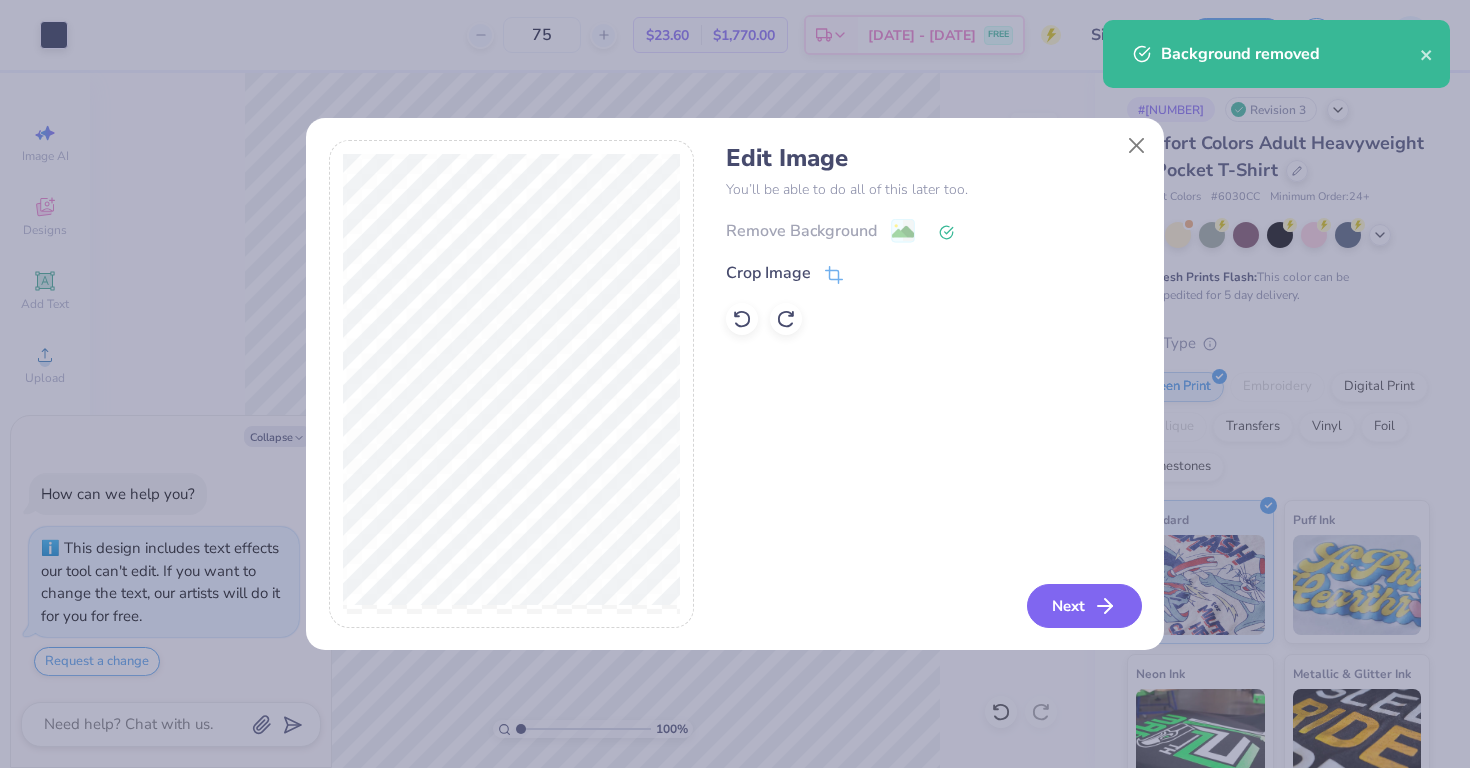 click on "Next" at bounding box center (1084, 606) 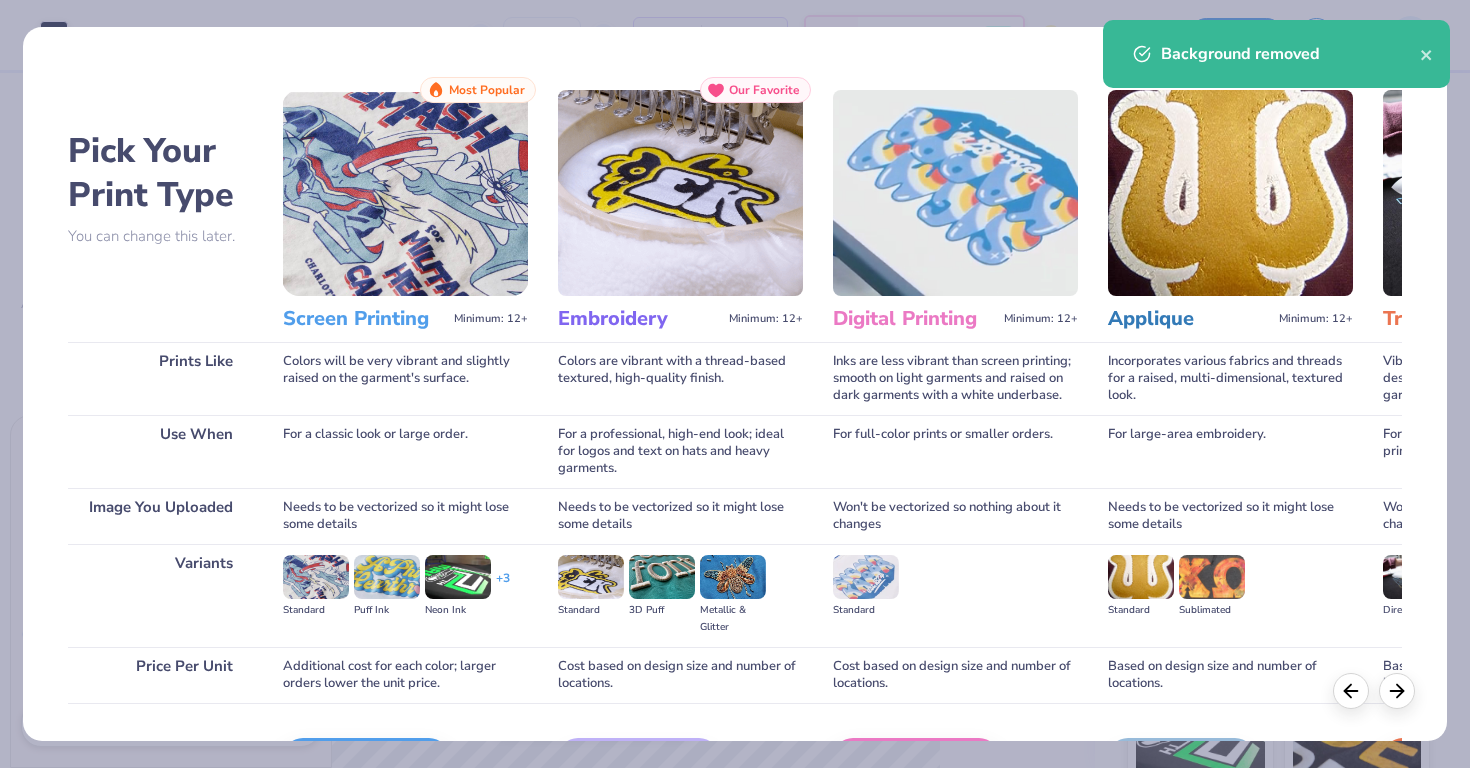 scroll, scrollTop: 129, scrollLeft: 0, axis: vertical 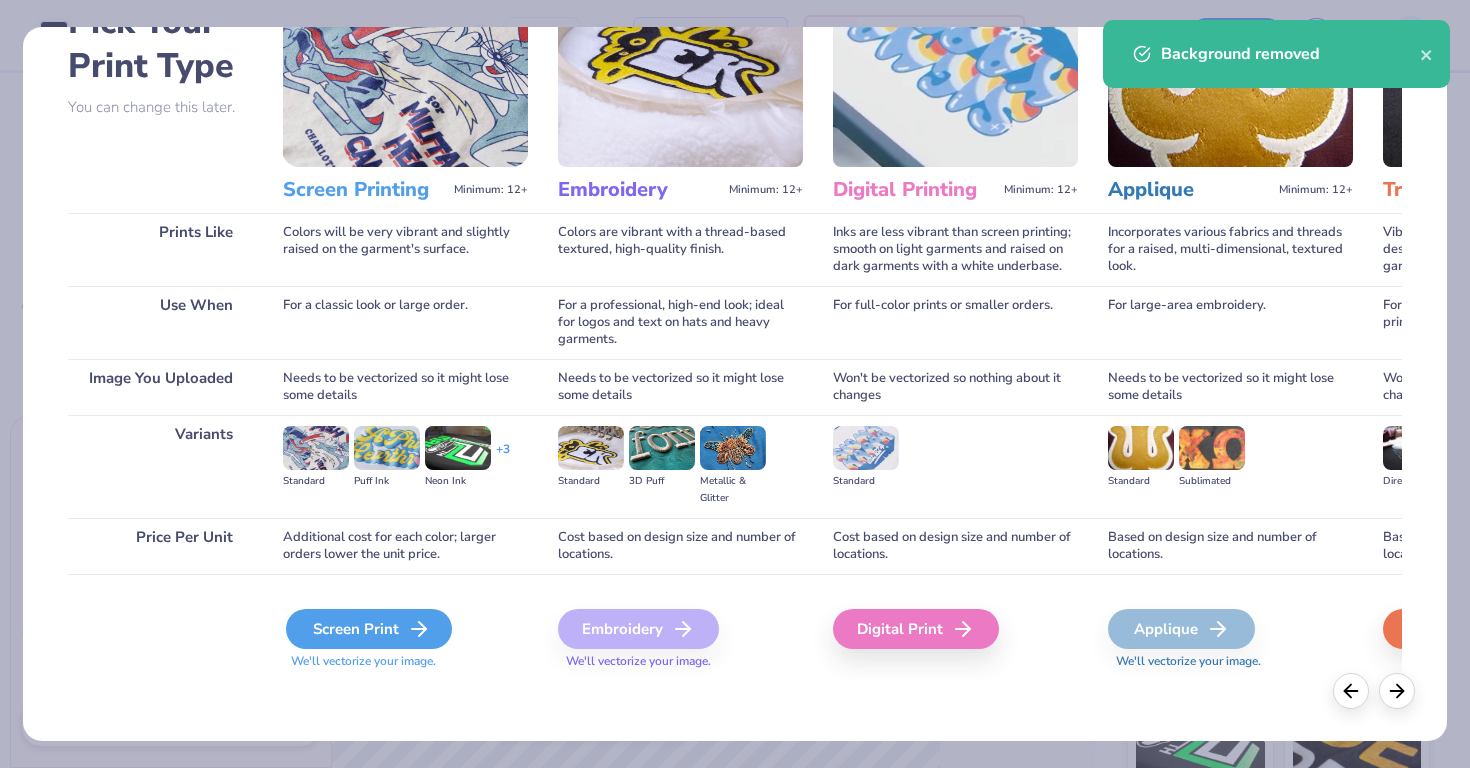 click 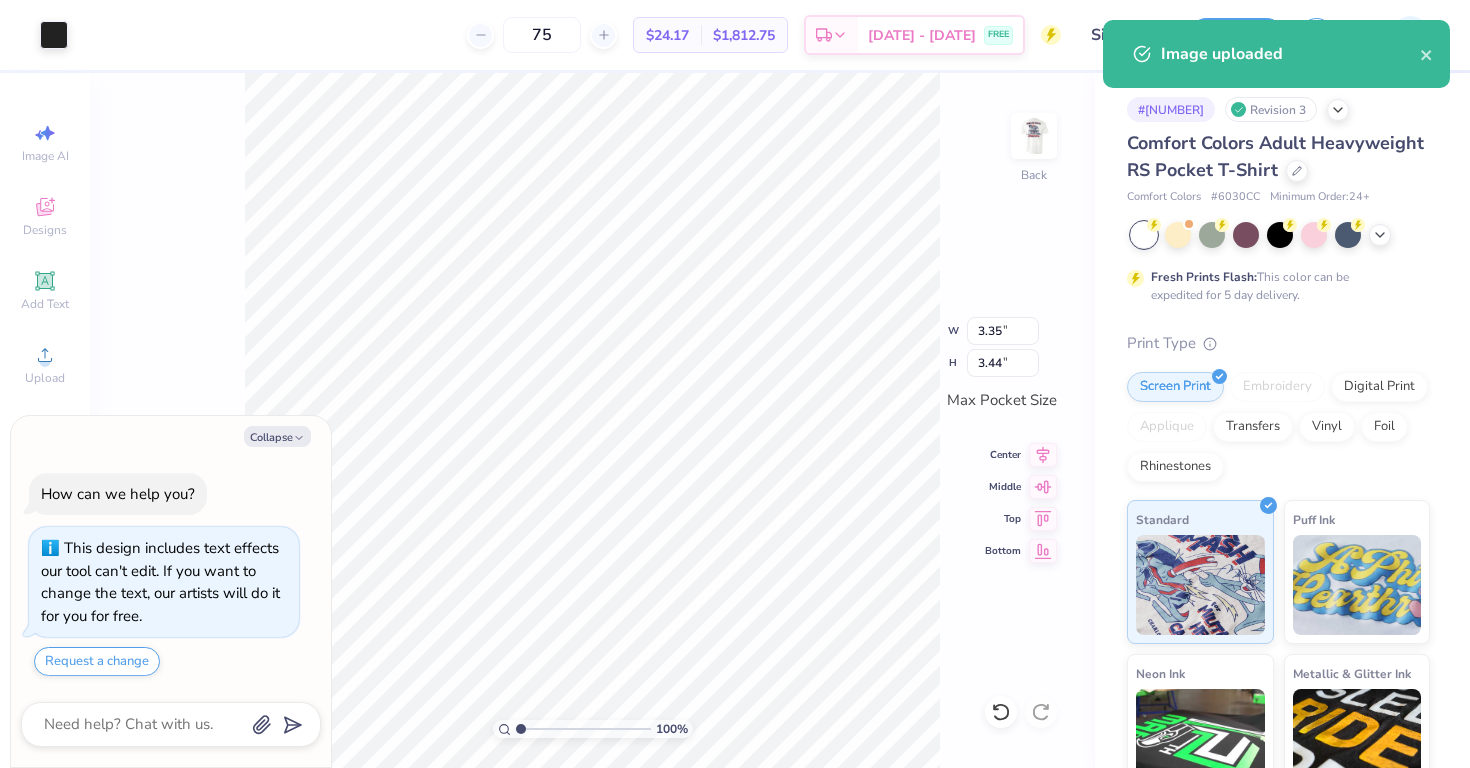 type on "x" 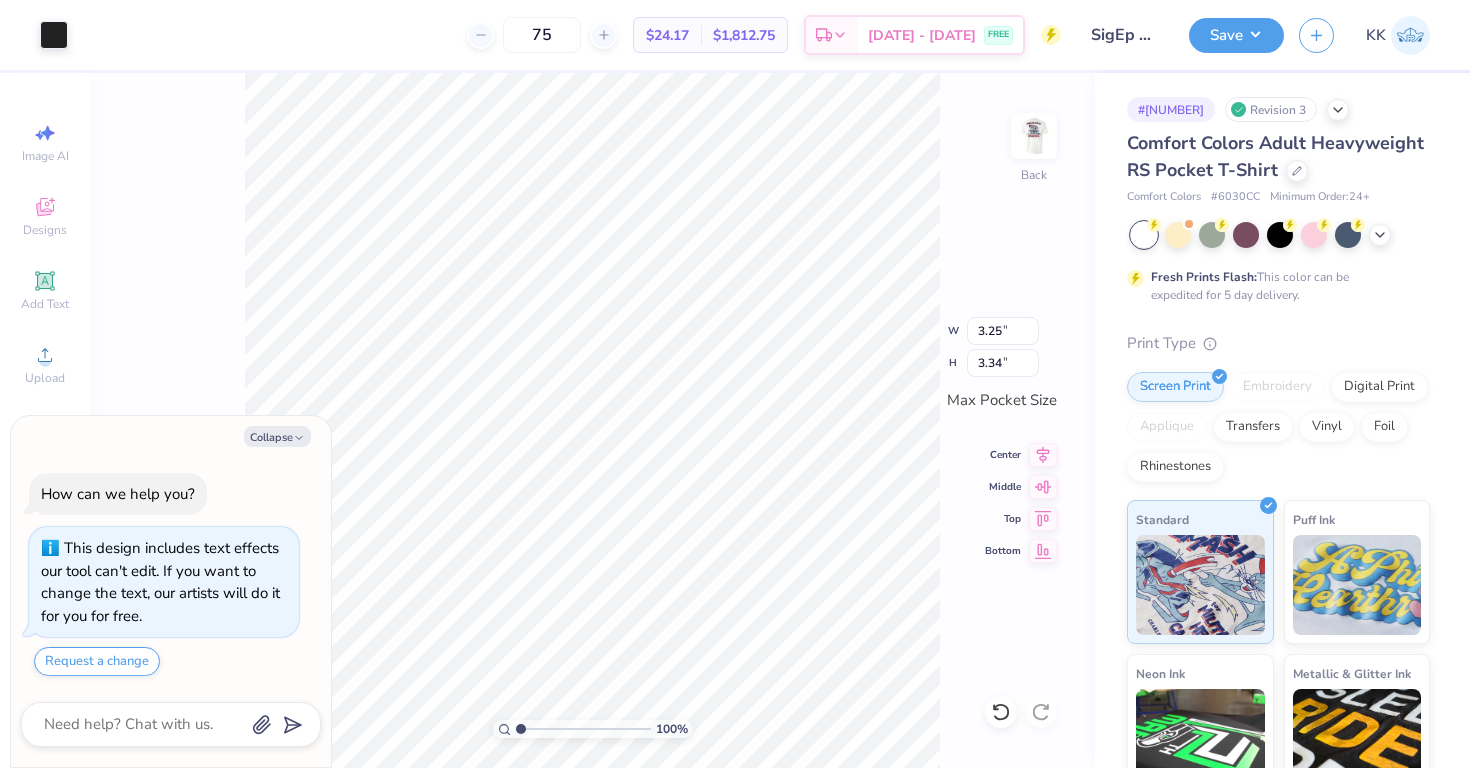 type on "x" 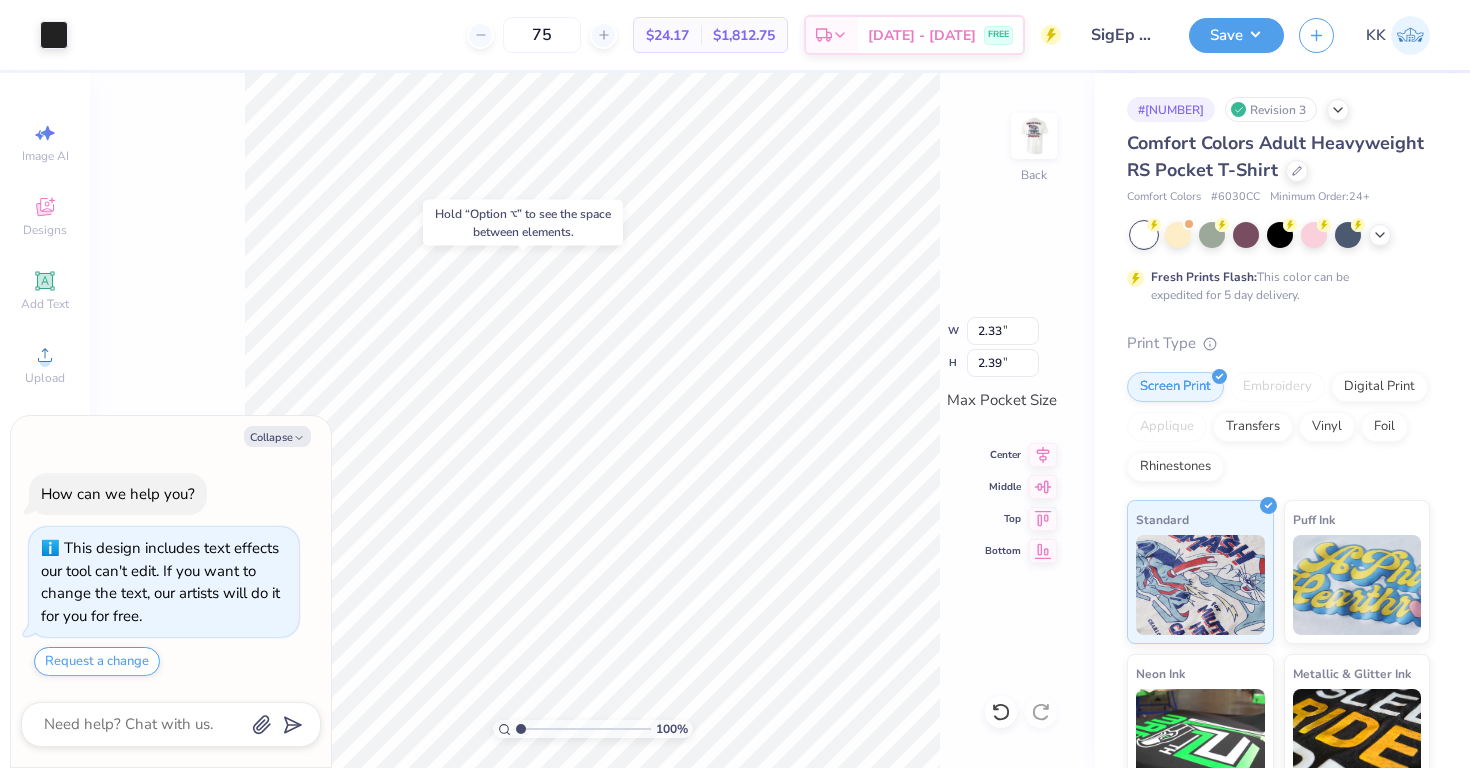 type on "x" 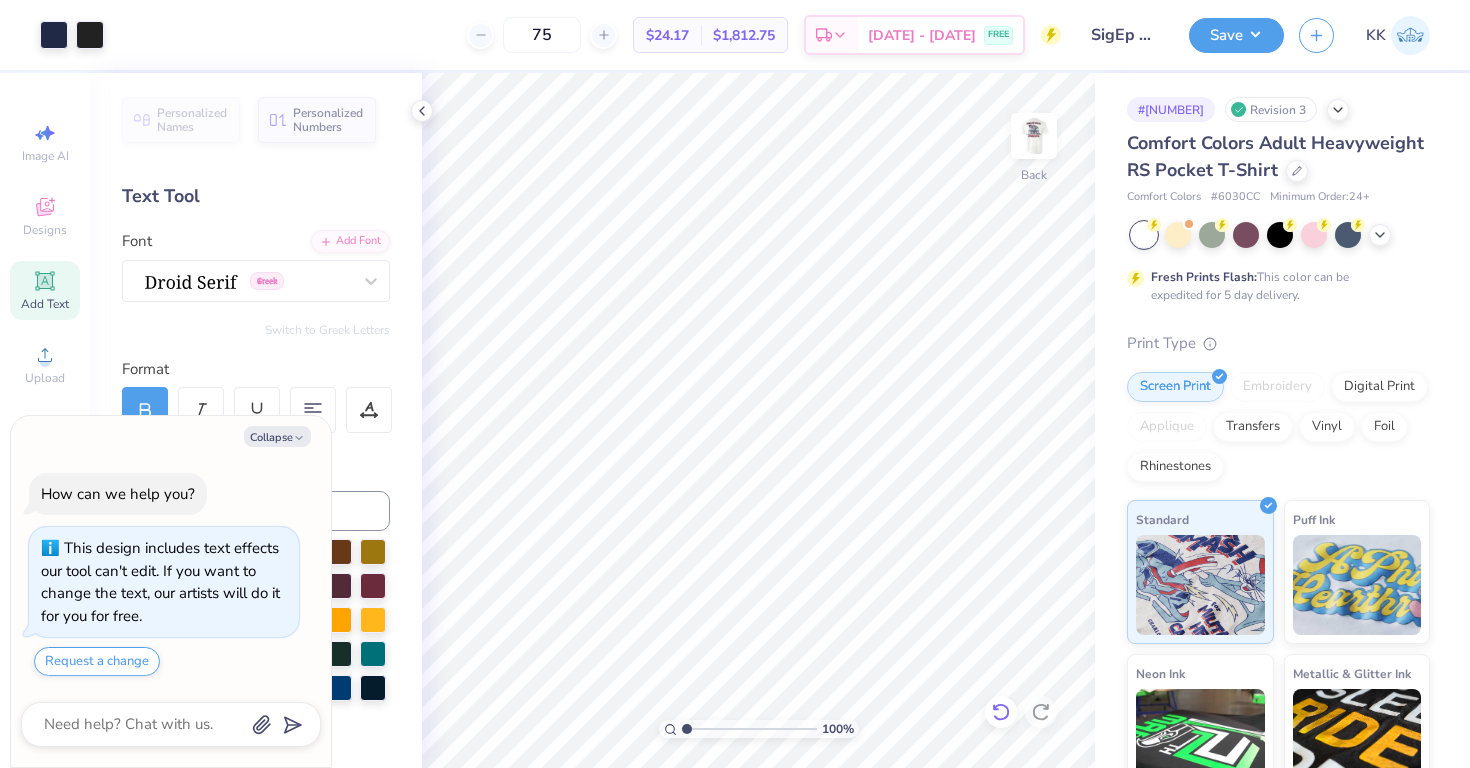 click 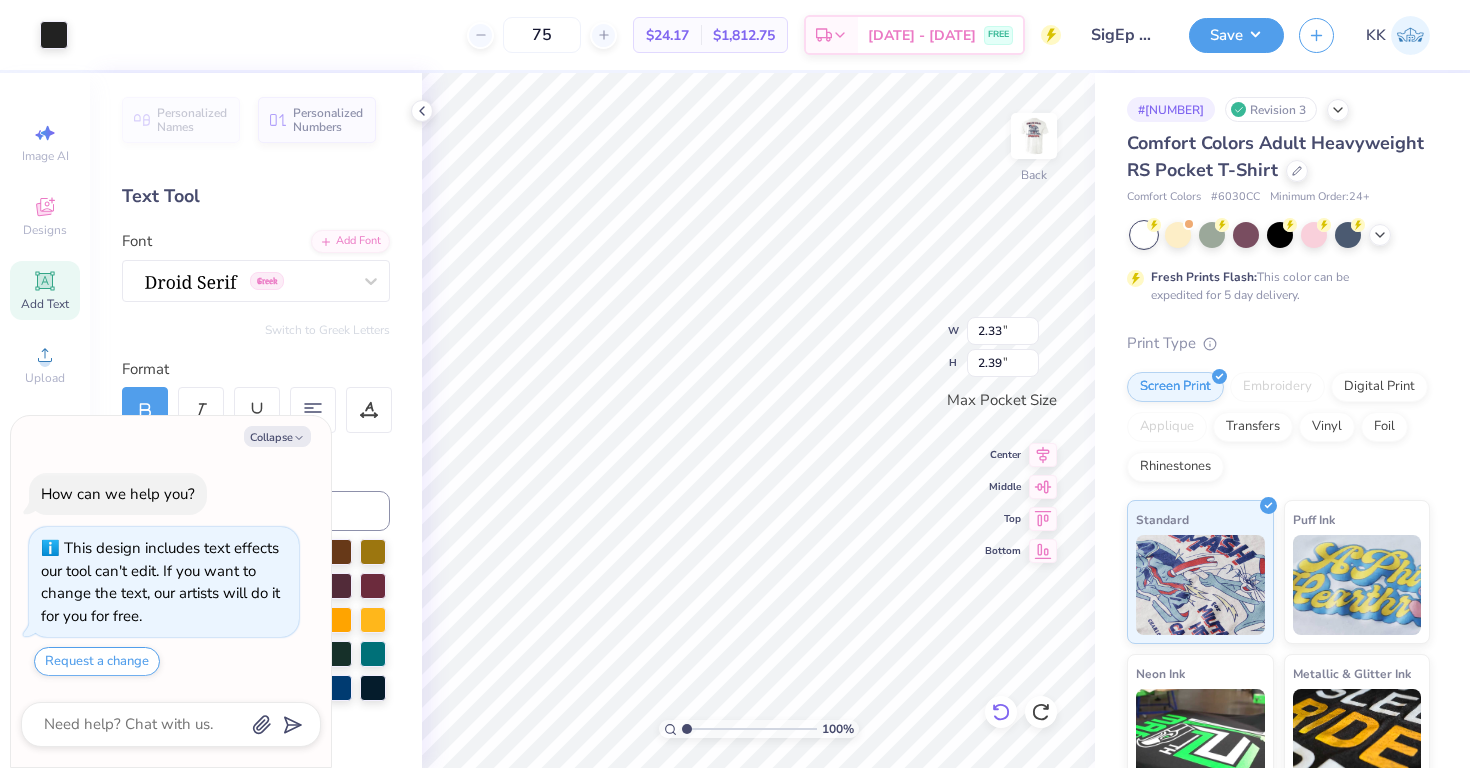 type on "x" 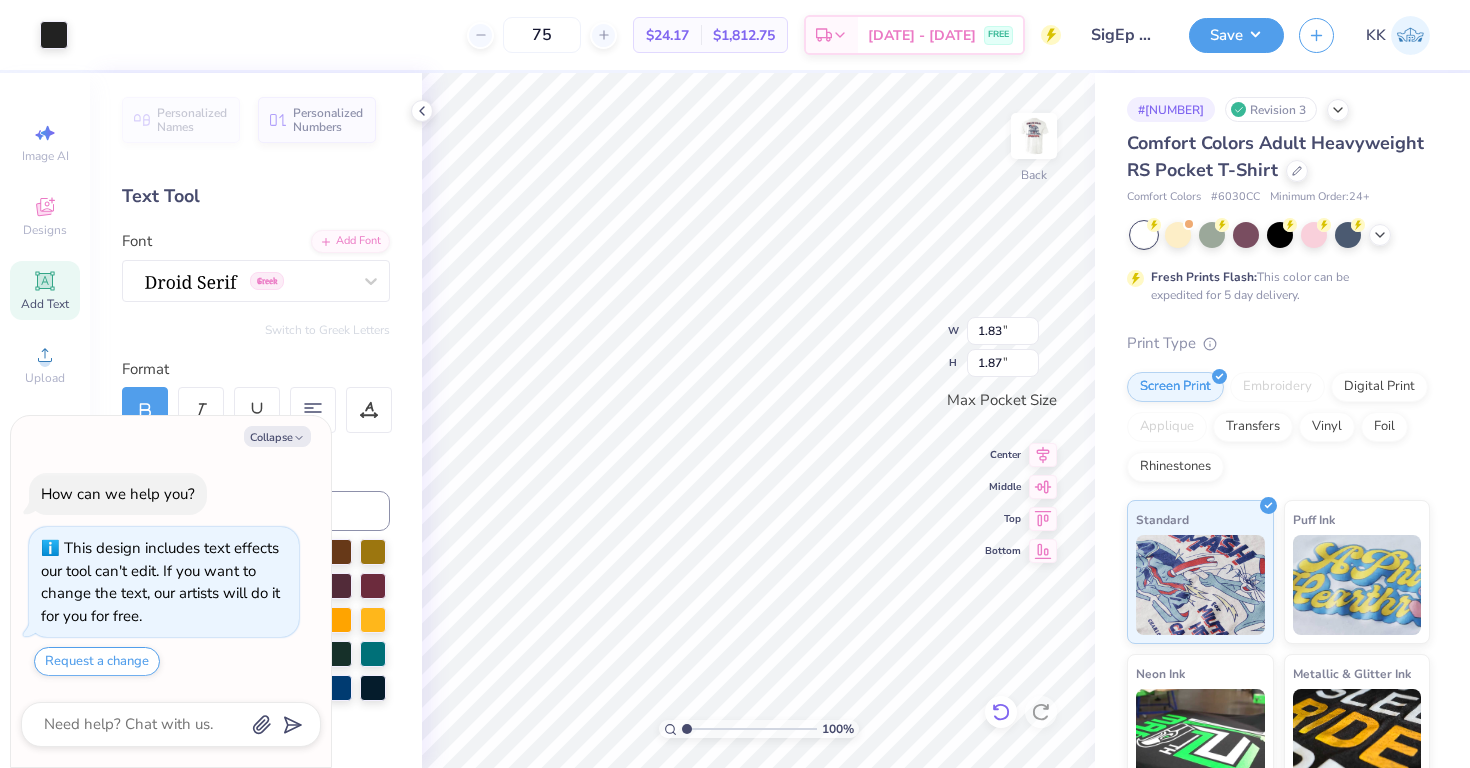 type on "x" 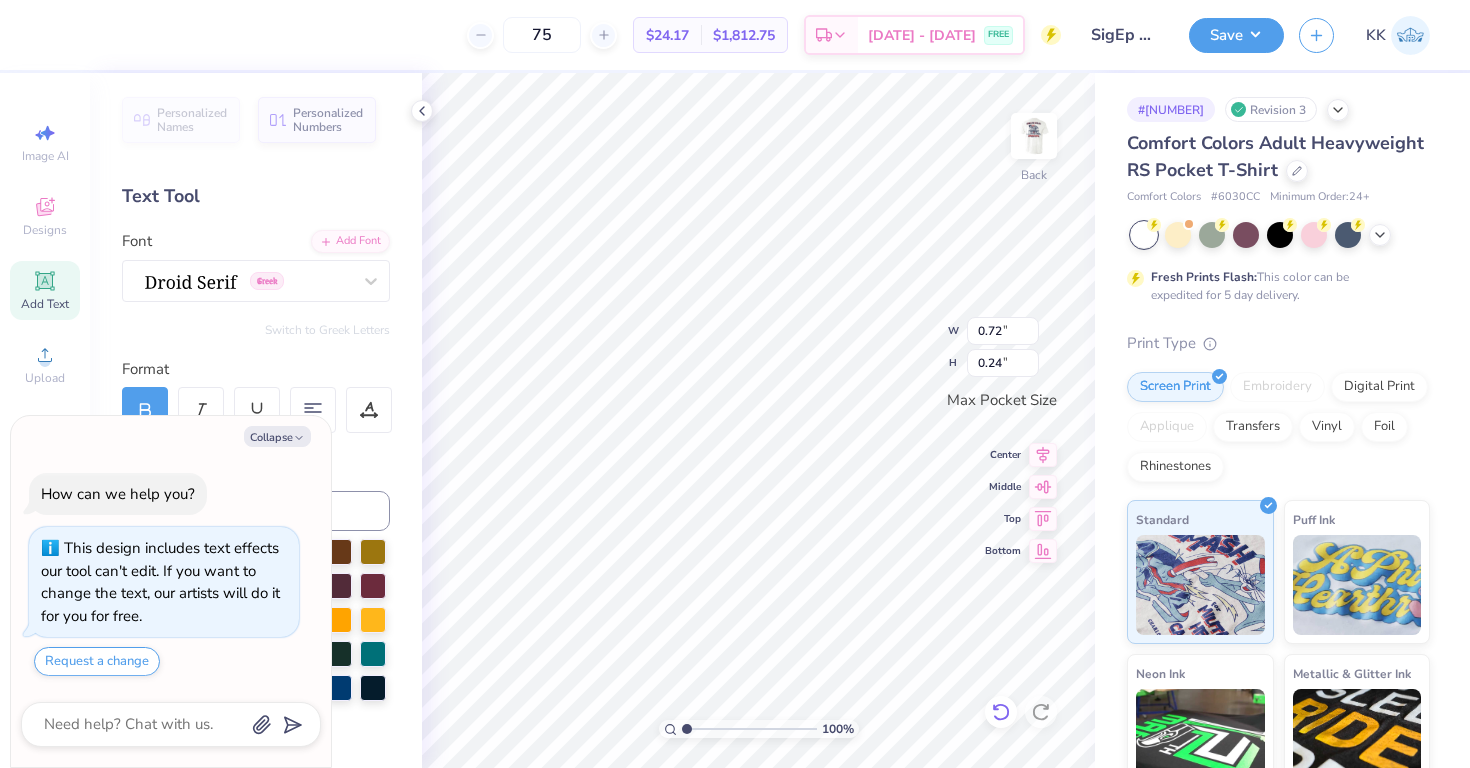 type on "x" 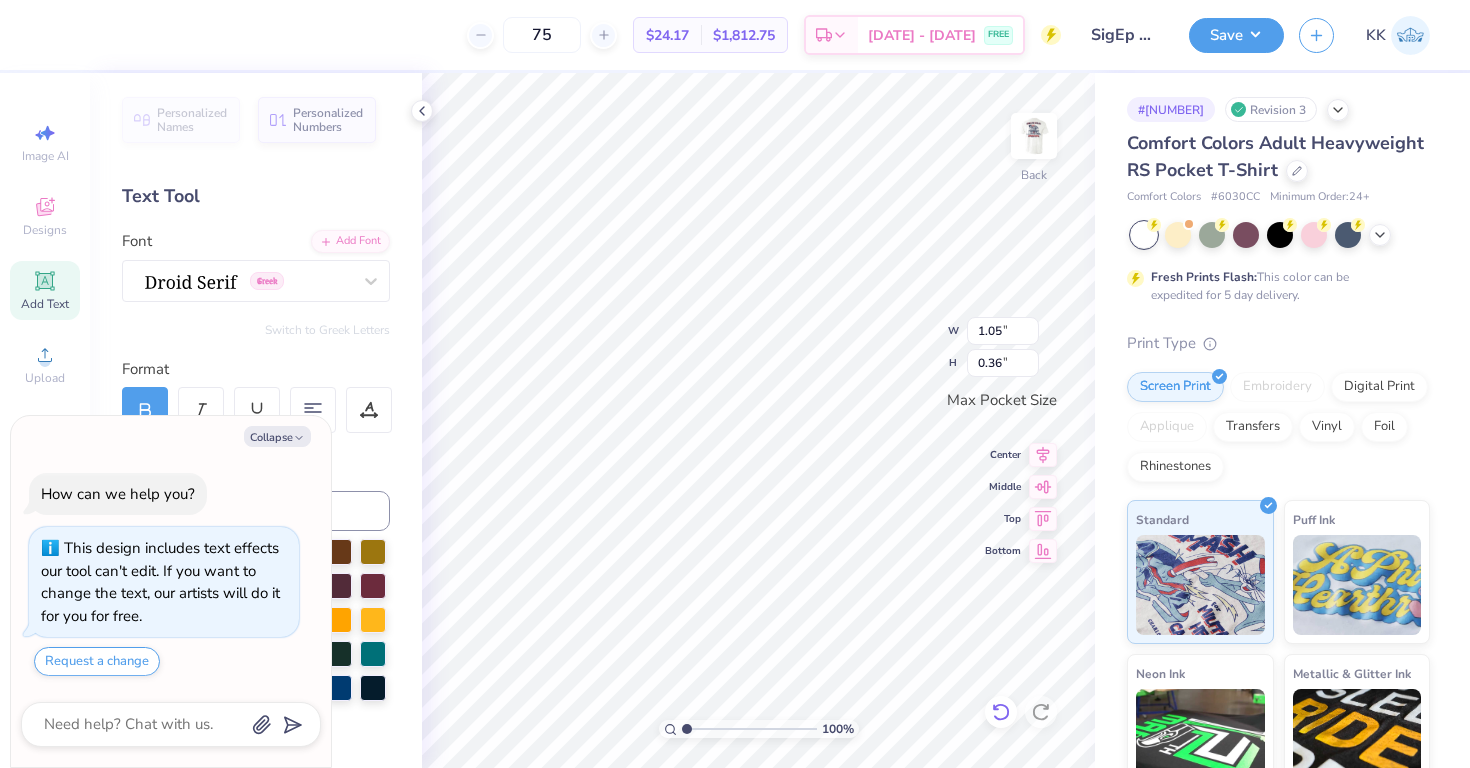 type on "x" 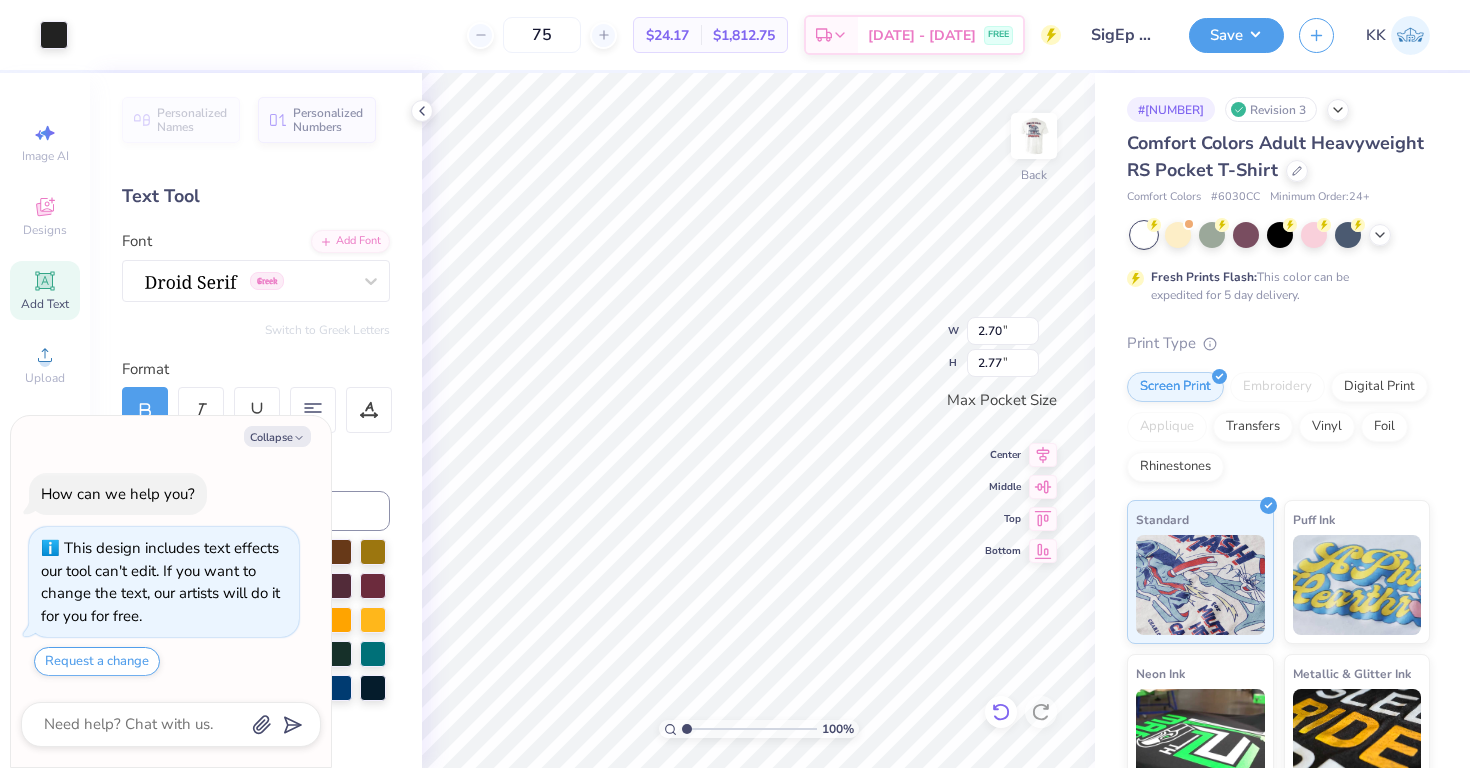 type on "x" 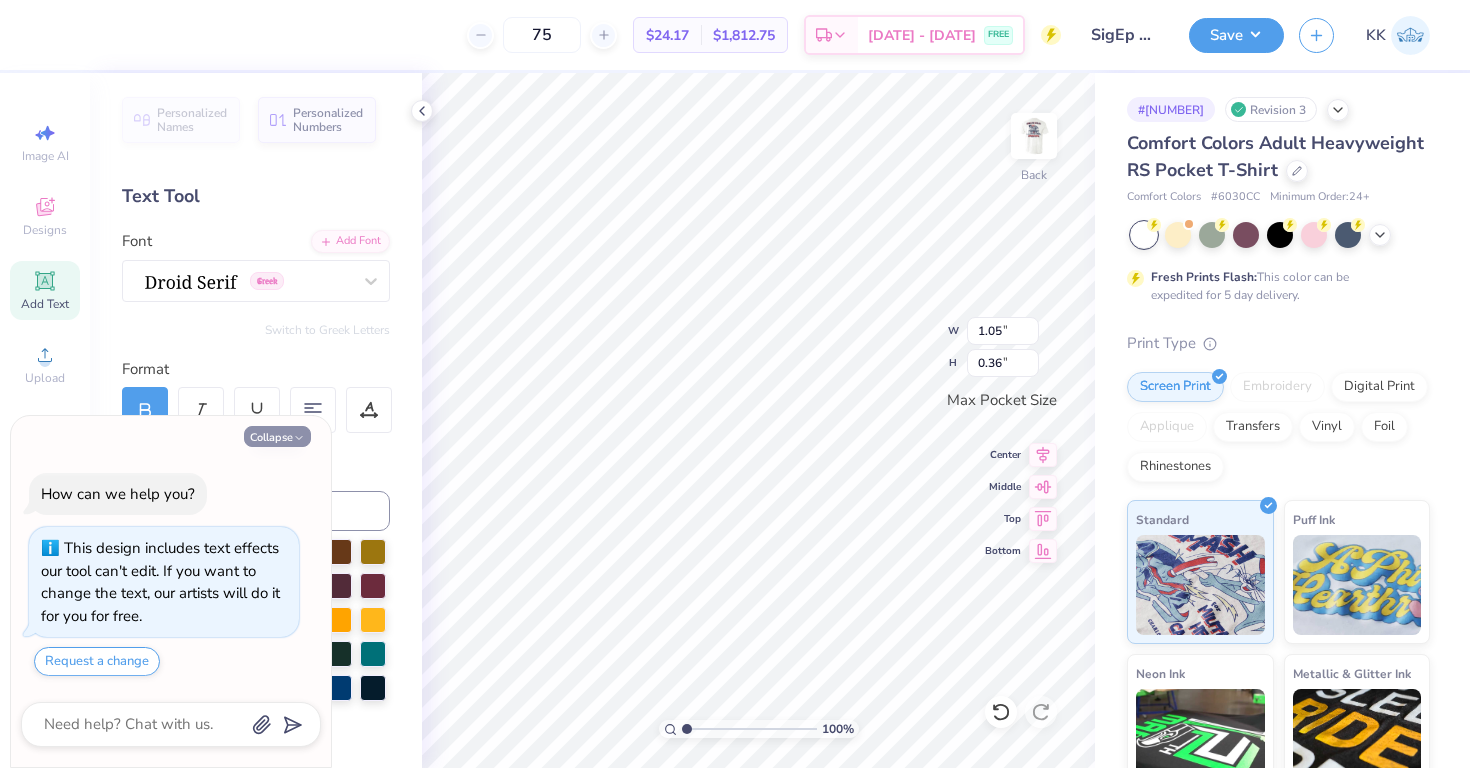 click on "Collapse" at bounding box center (277, 436) 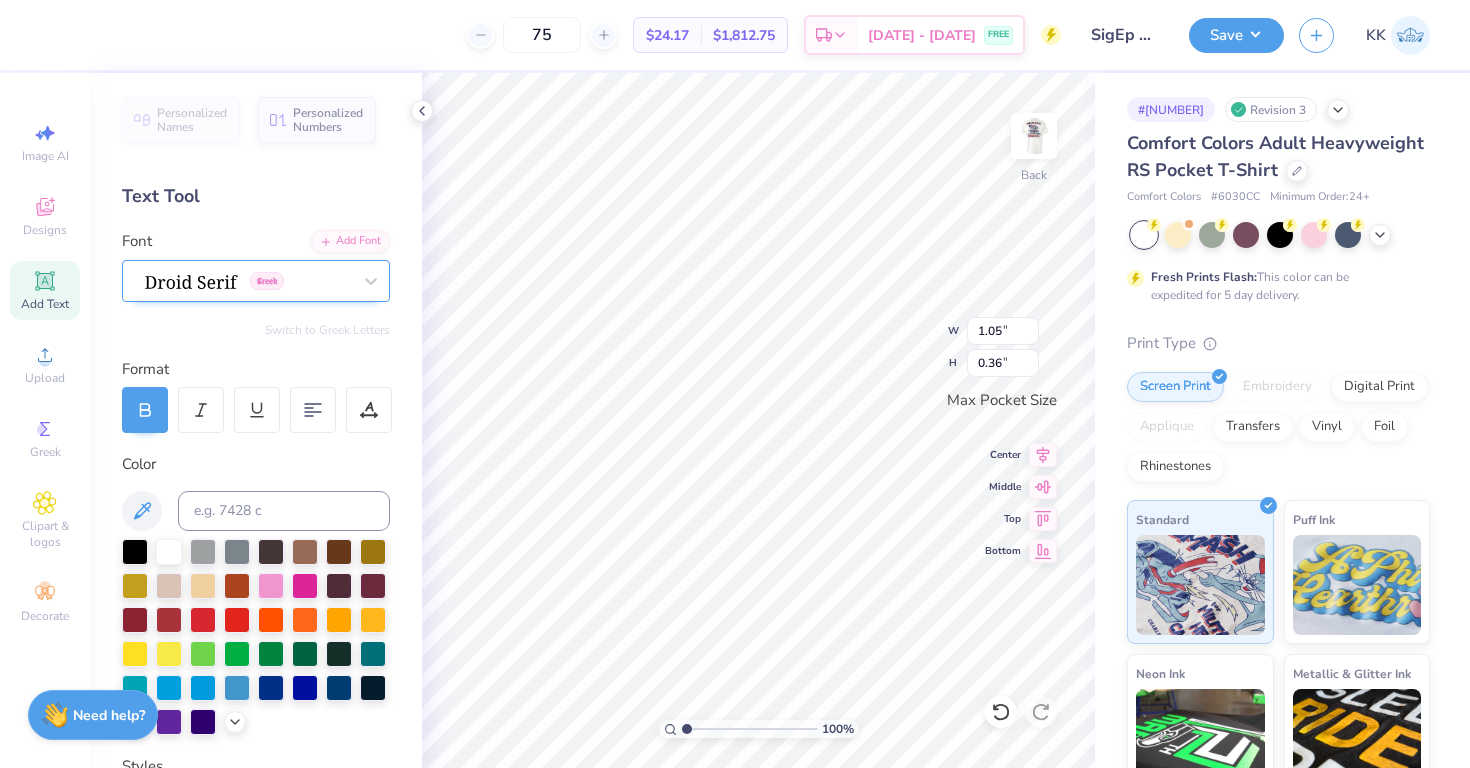click on "Greek" at bounding box center [248, 280] 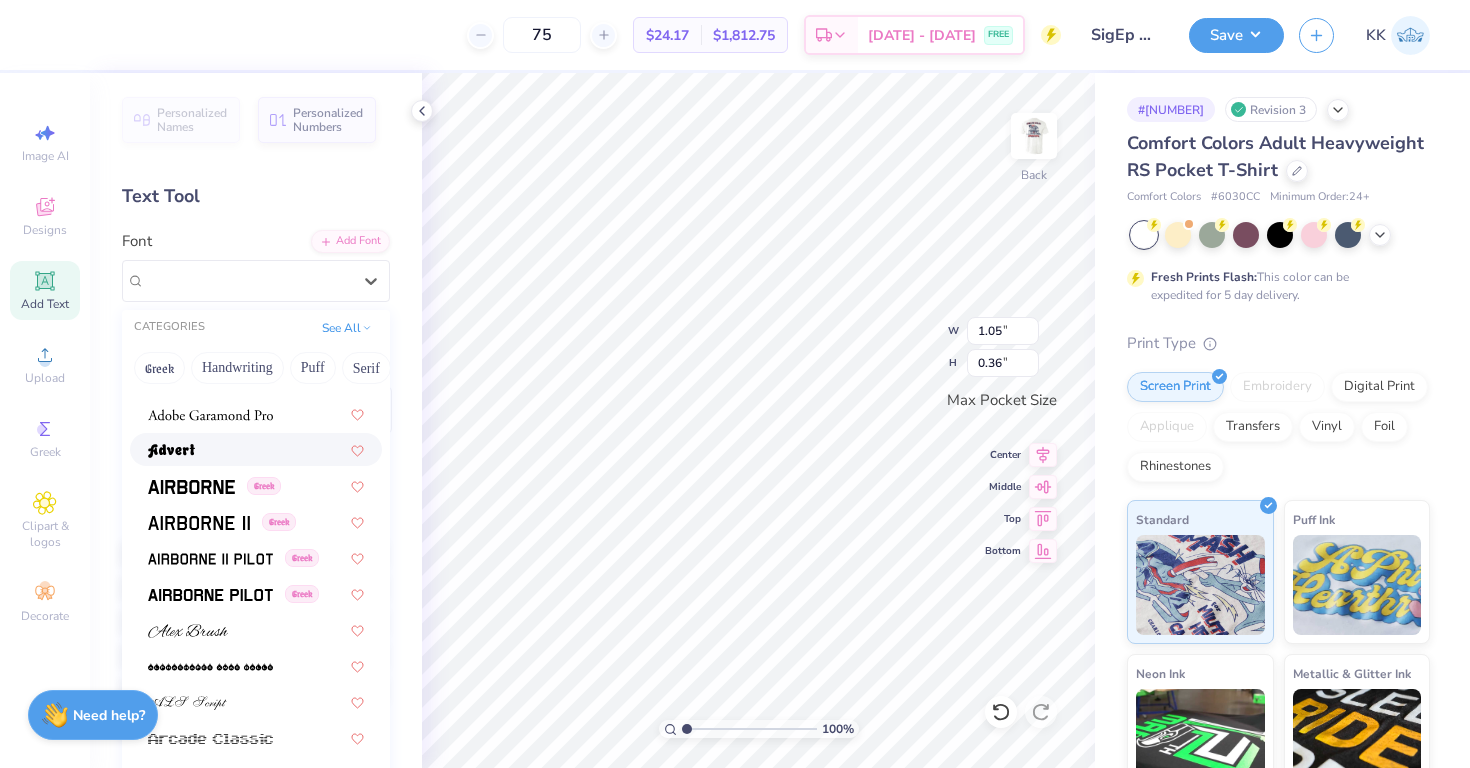 scroll, scrollTop: 364, scrollLeft: 0, axis: vertical 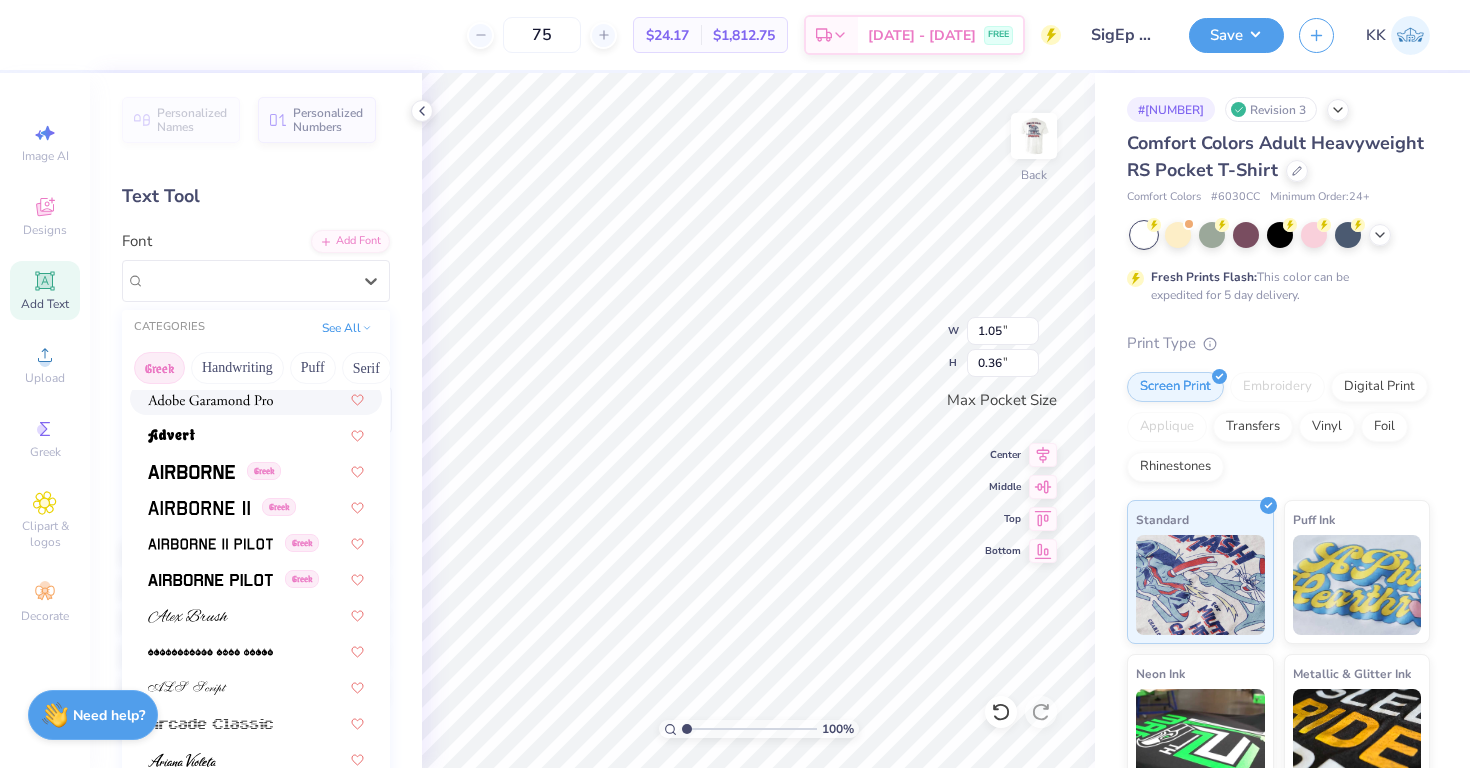 click on "Greek" at bounding box center (159, 368) 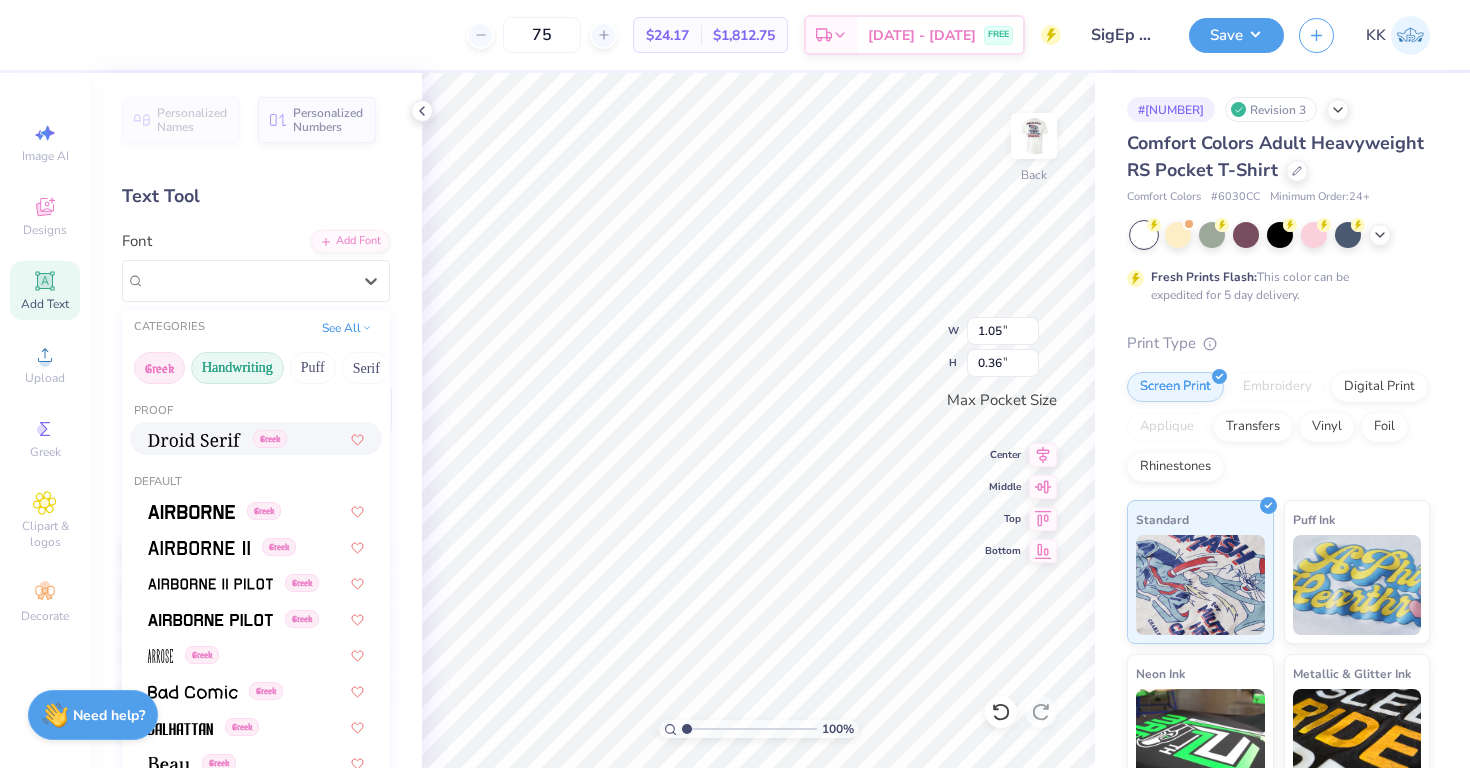 click on "Handwriting" at bounding box center (237, 368) 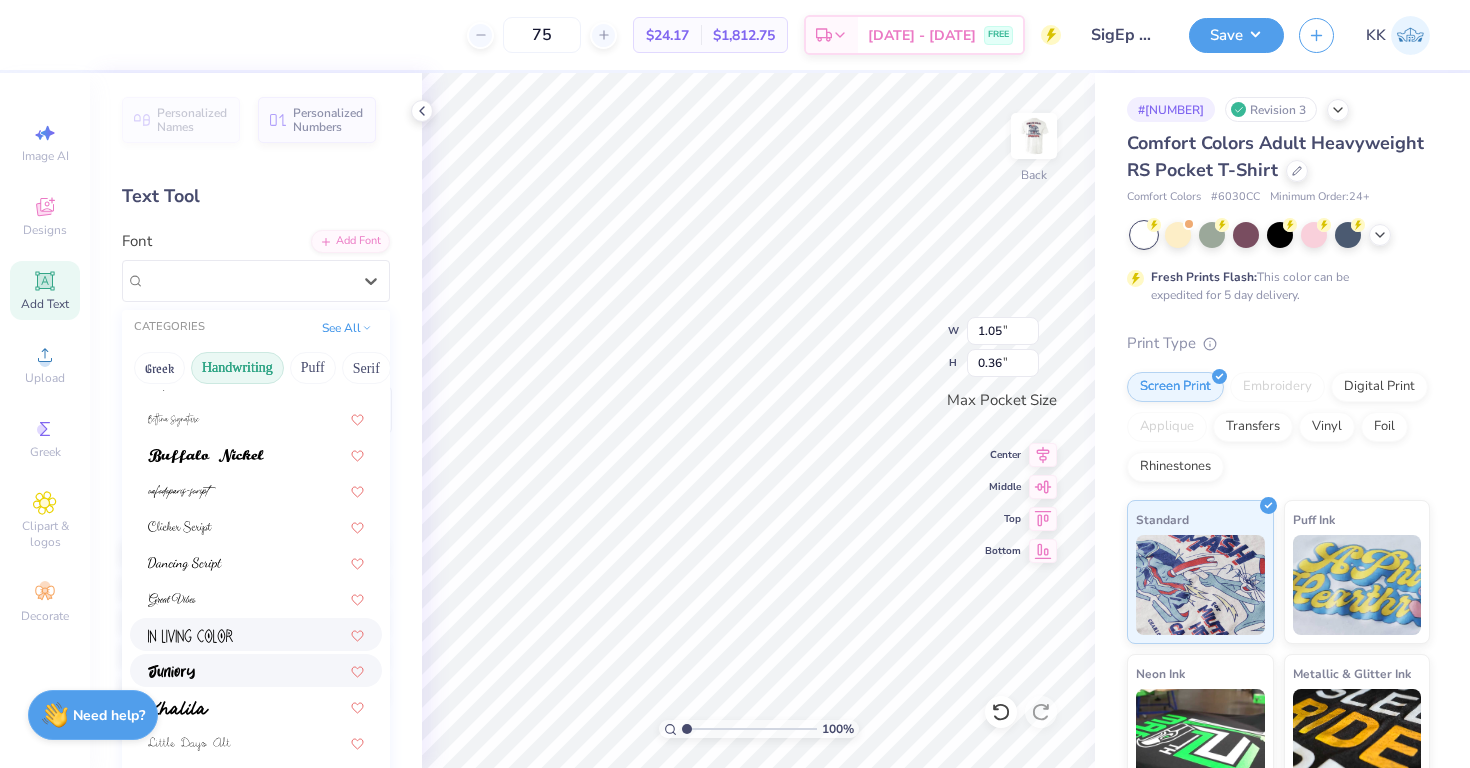 scroll, scrollTop: 129, scrollLeft: 0, axis: vertical 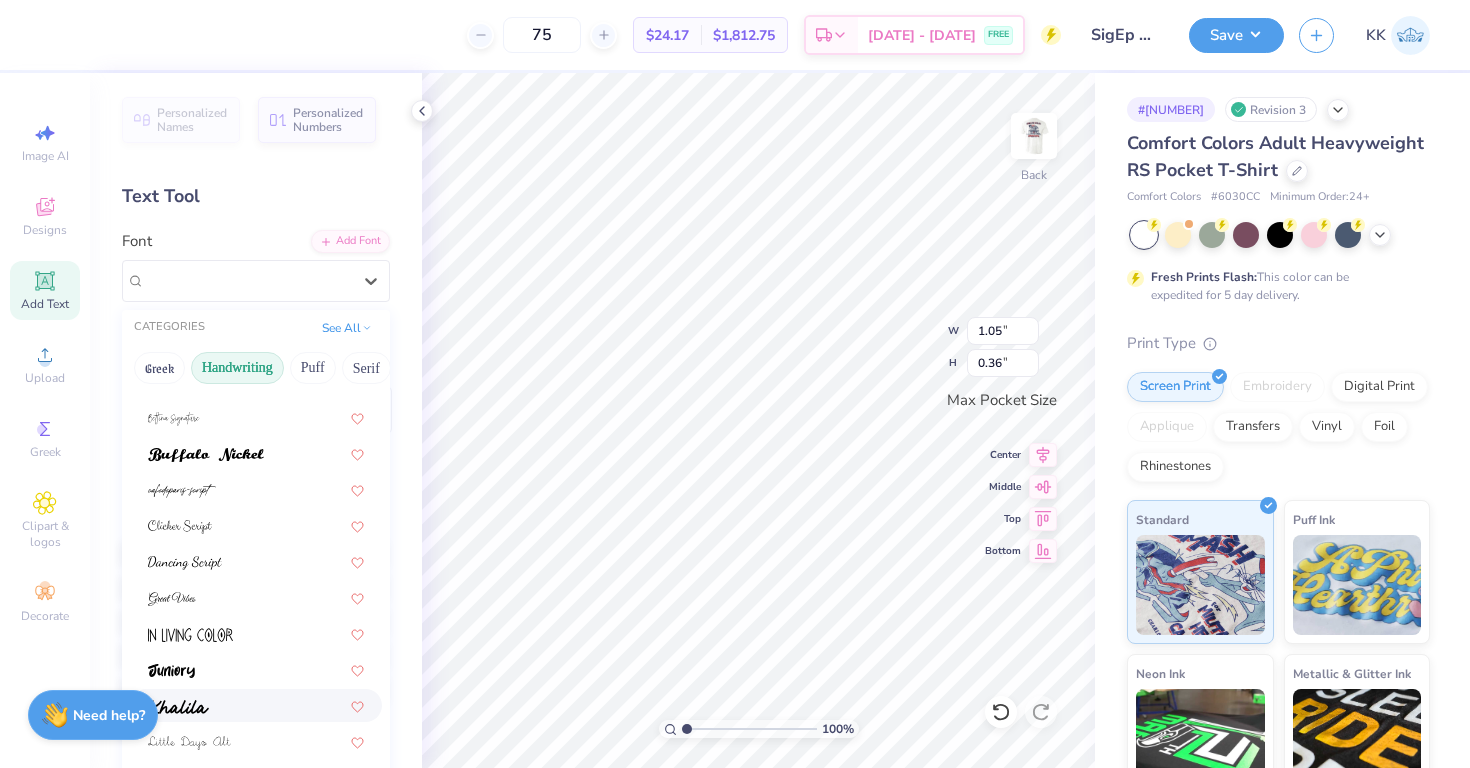 click at bounding box center [256, 705] 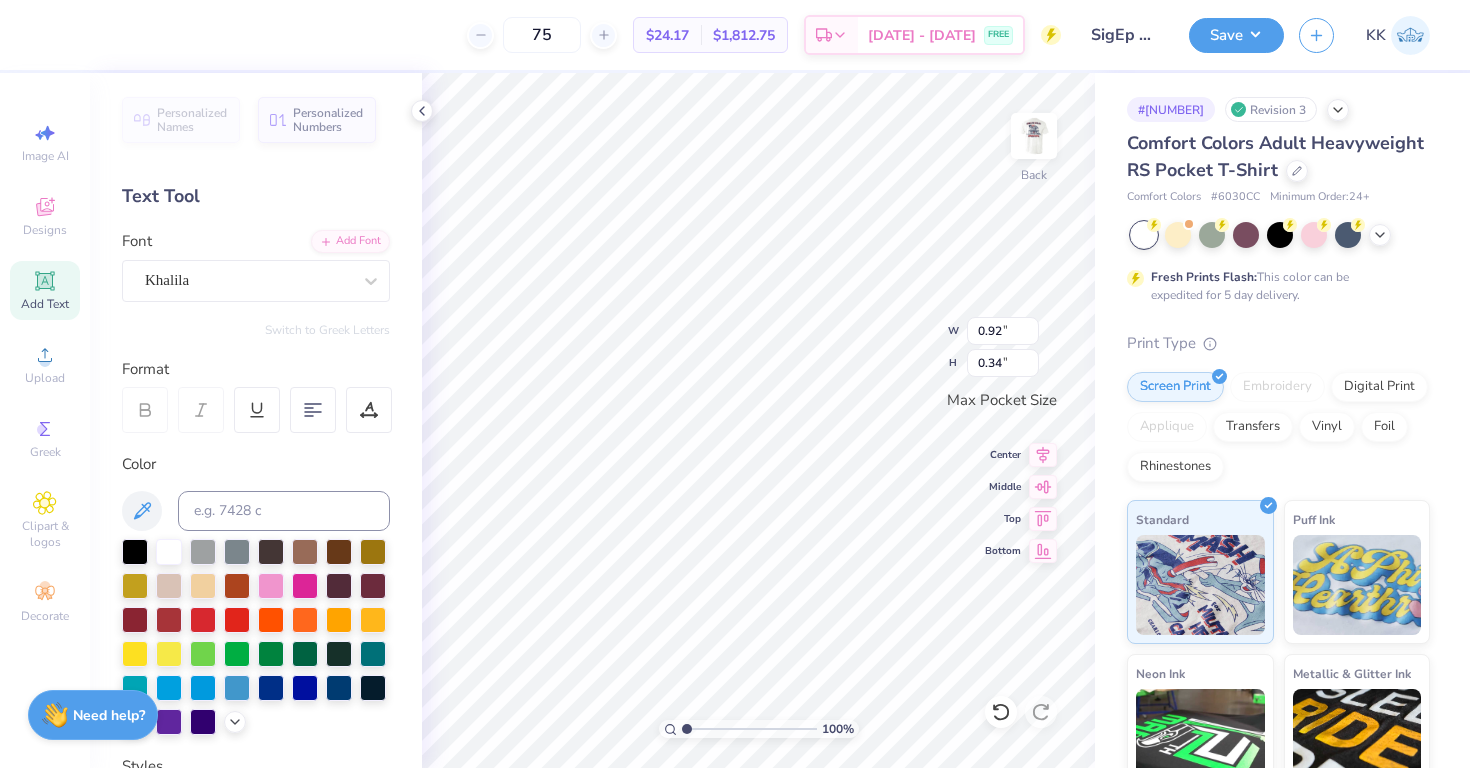 type on "0.92" 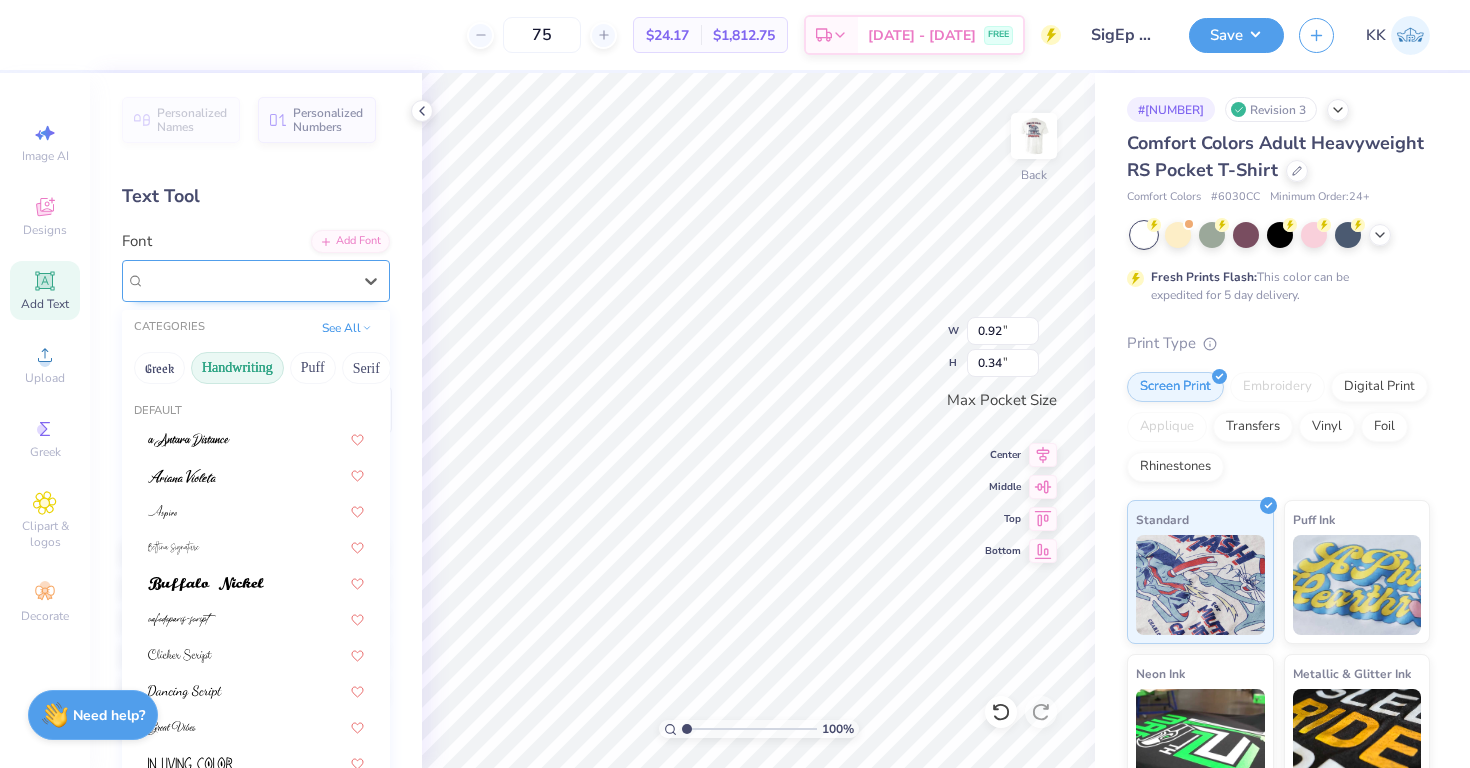 click on "Khalila" at bounding box center (248, 280) 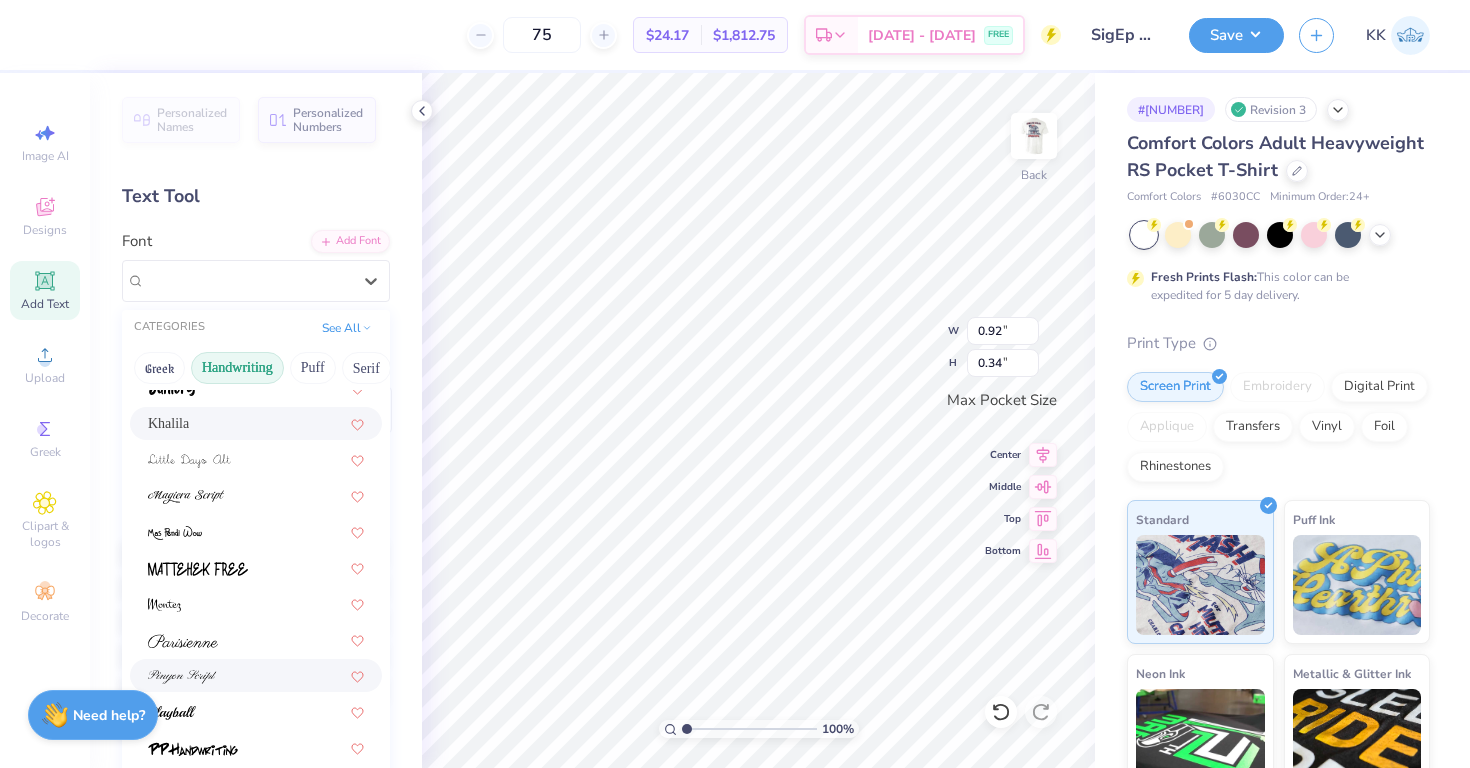 scroll, scrollTop: 410, scrollLeft: 0, axis: vertical 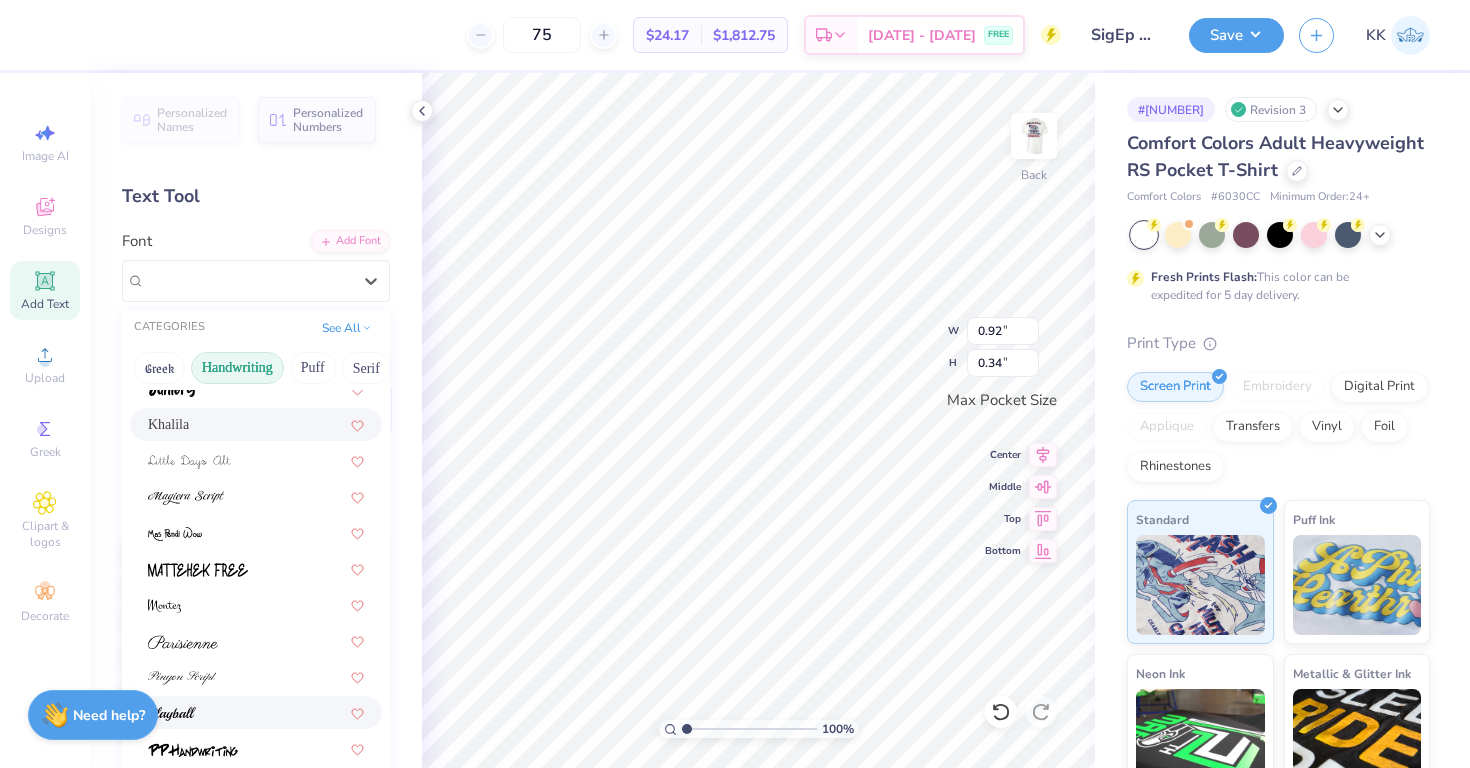 click at bounding box center (172, 712) 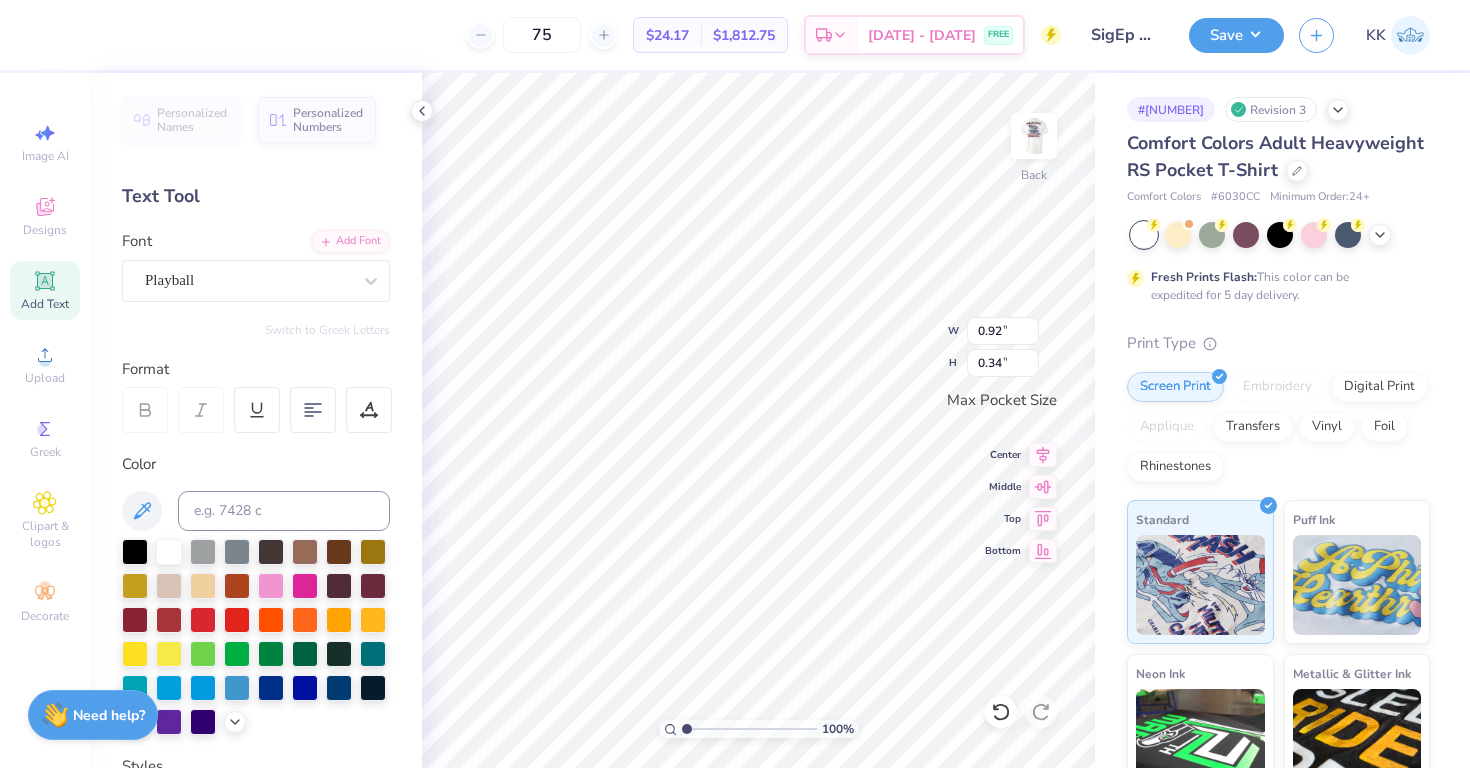 type on "1.13" 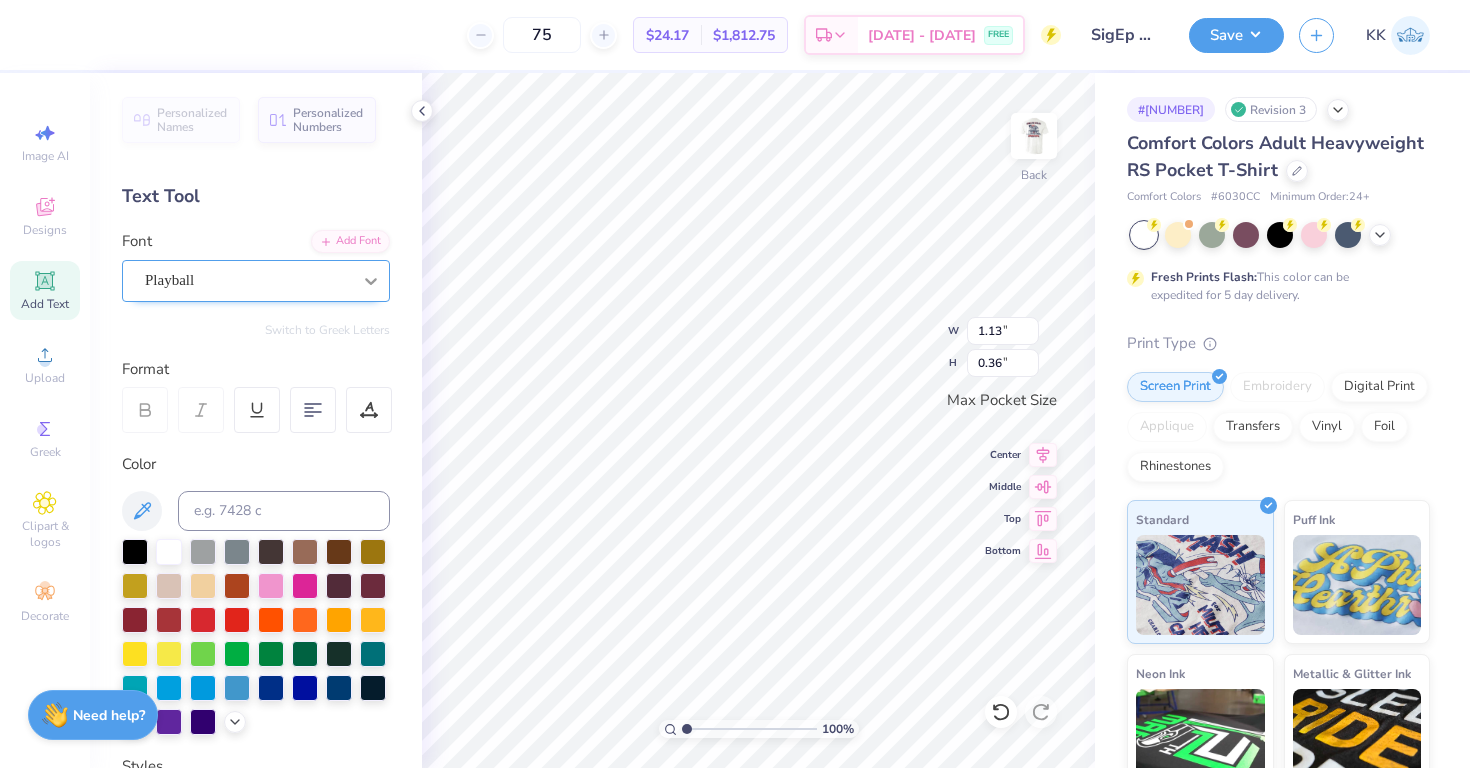 click at bounding box center [371, 281] 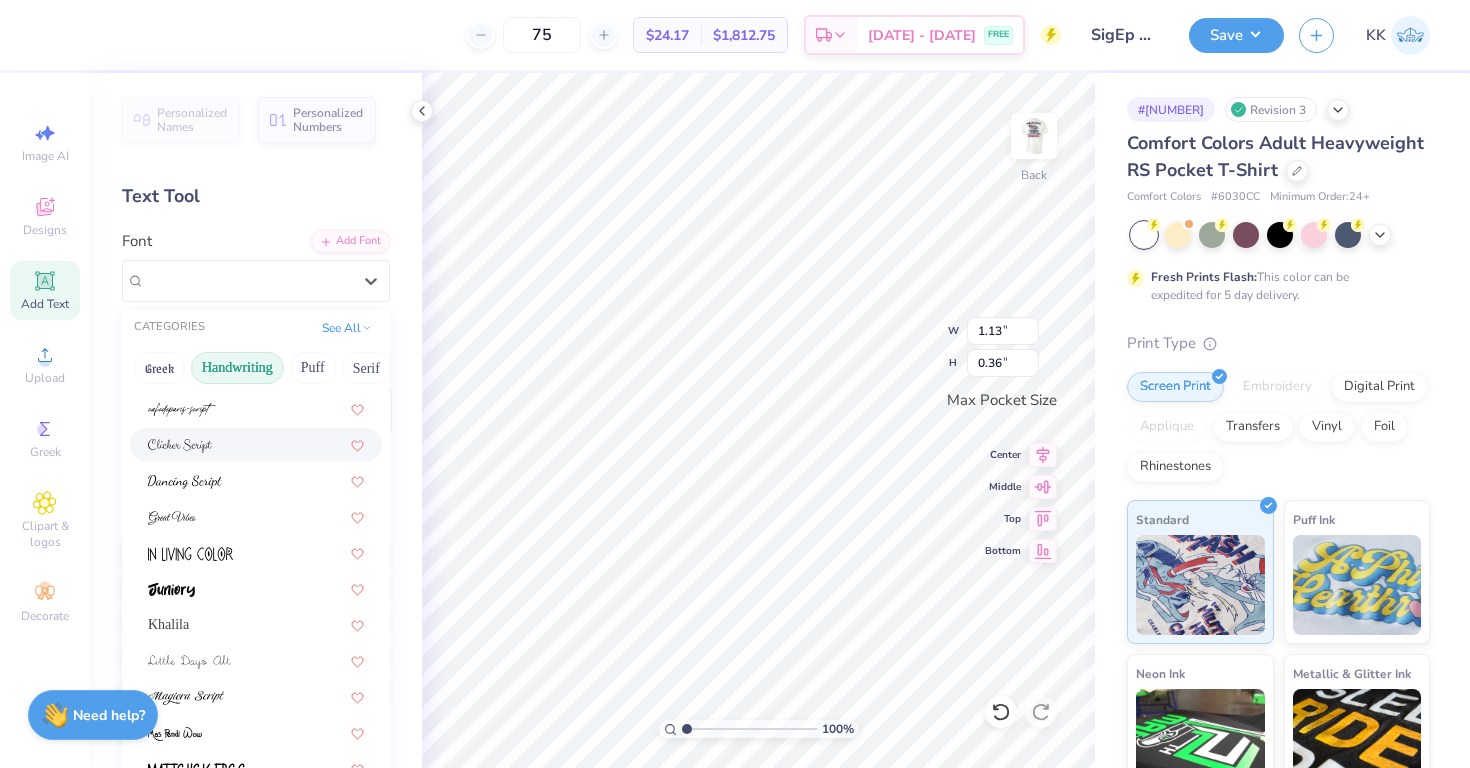 scroll, scrollTop: 454, scrollLeft: 0, axis: vertical 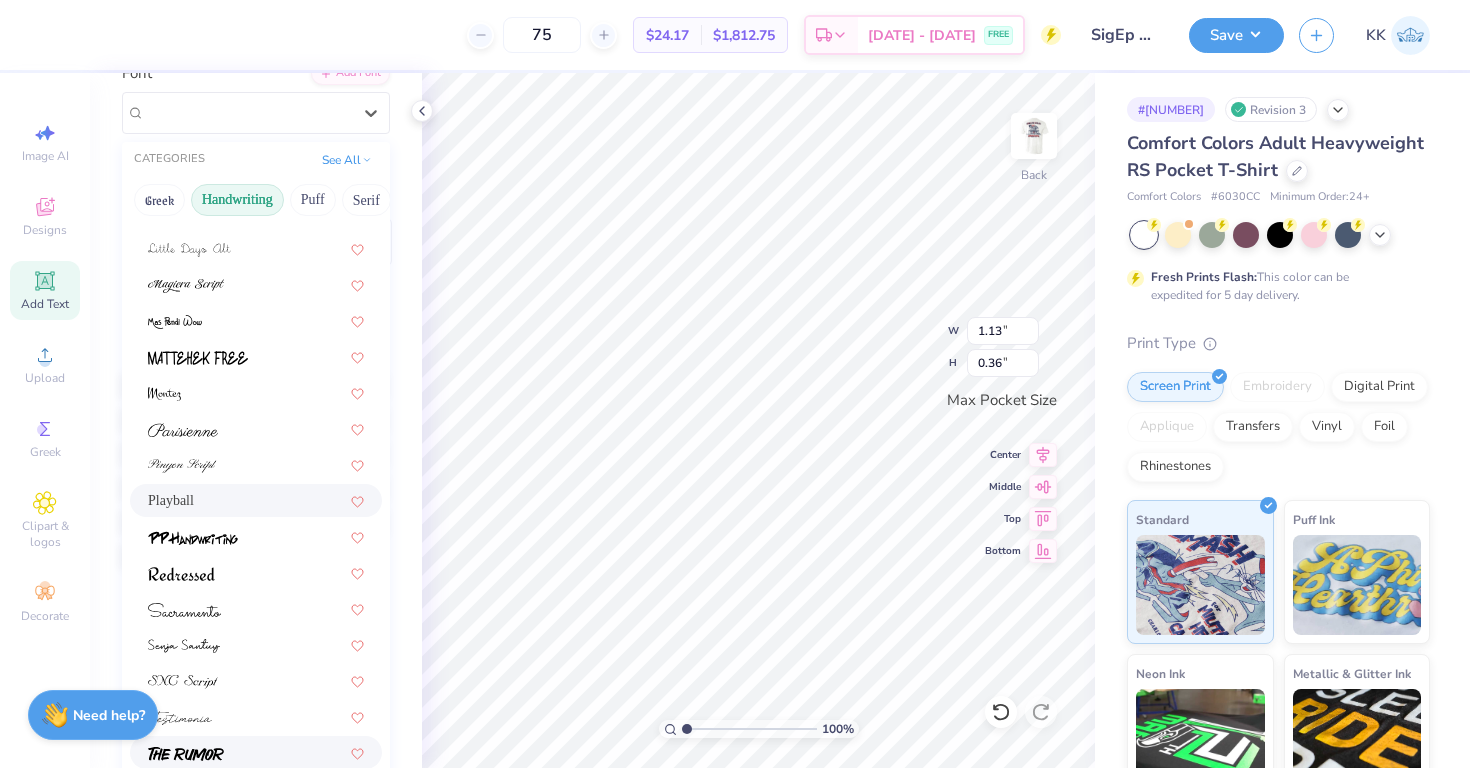 click at bounding box center (256, 752) 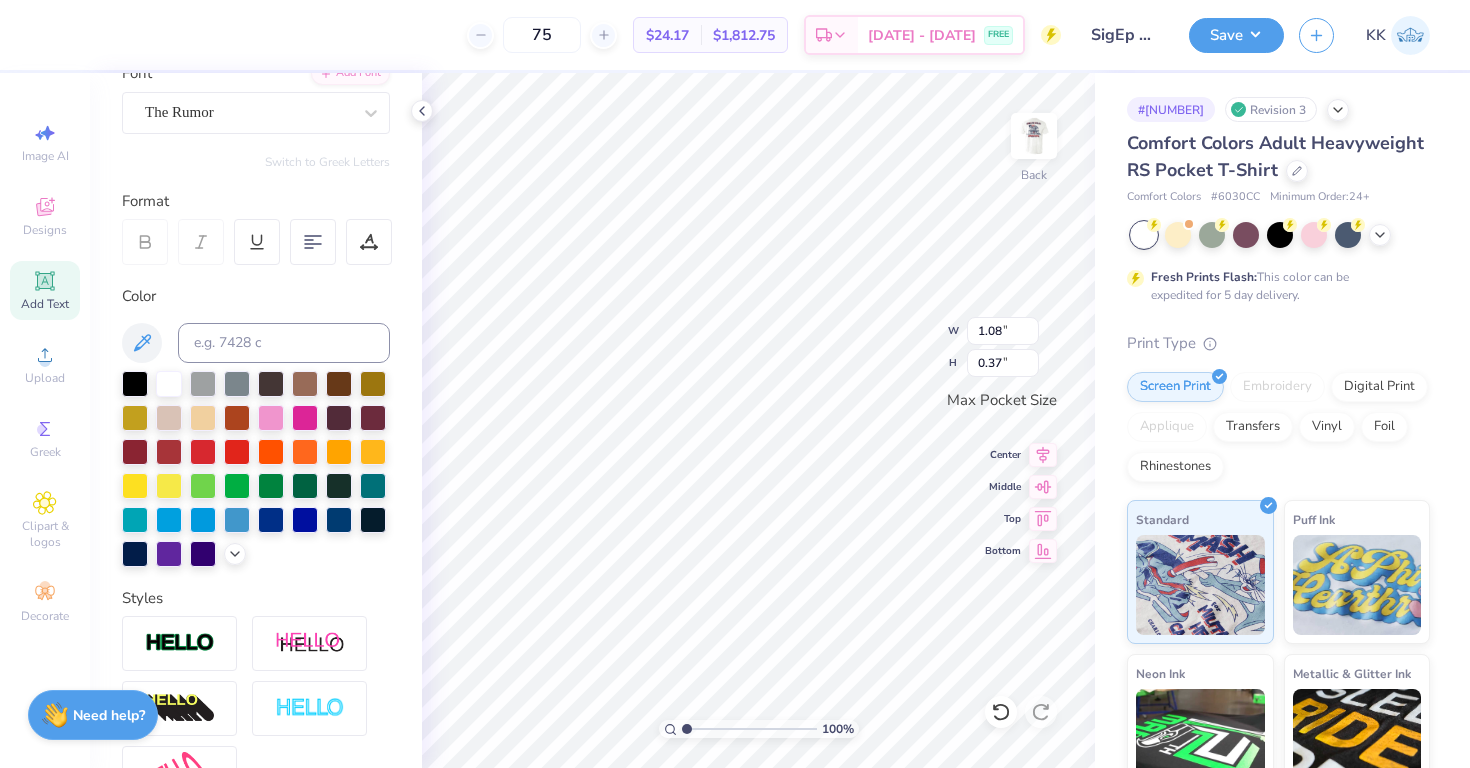 type on "1.08" 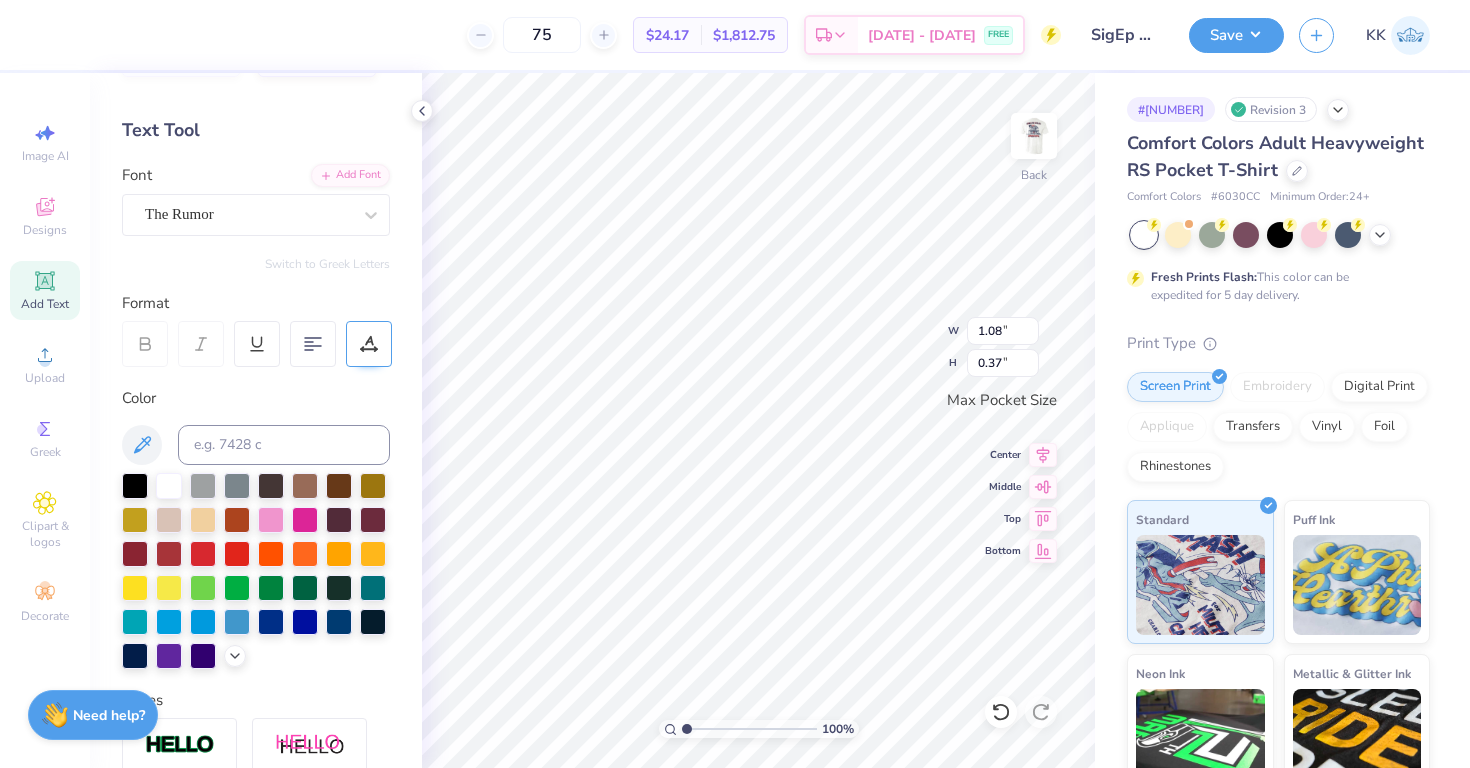 scroll, scrollTop: 58, scrollLeft: 0, axis: vertical 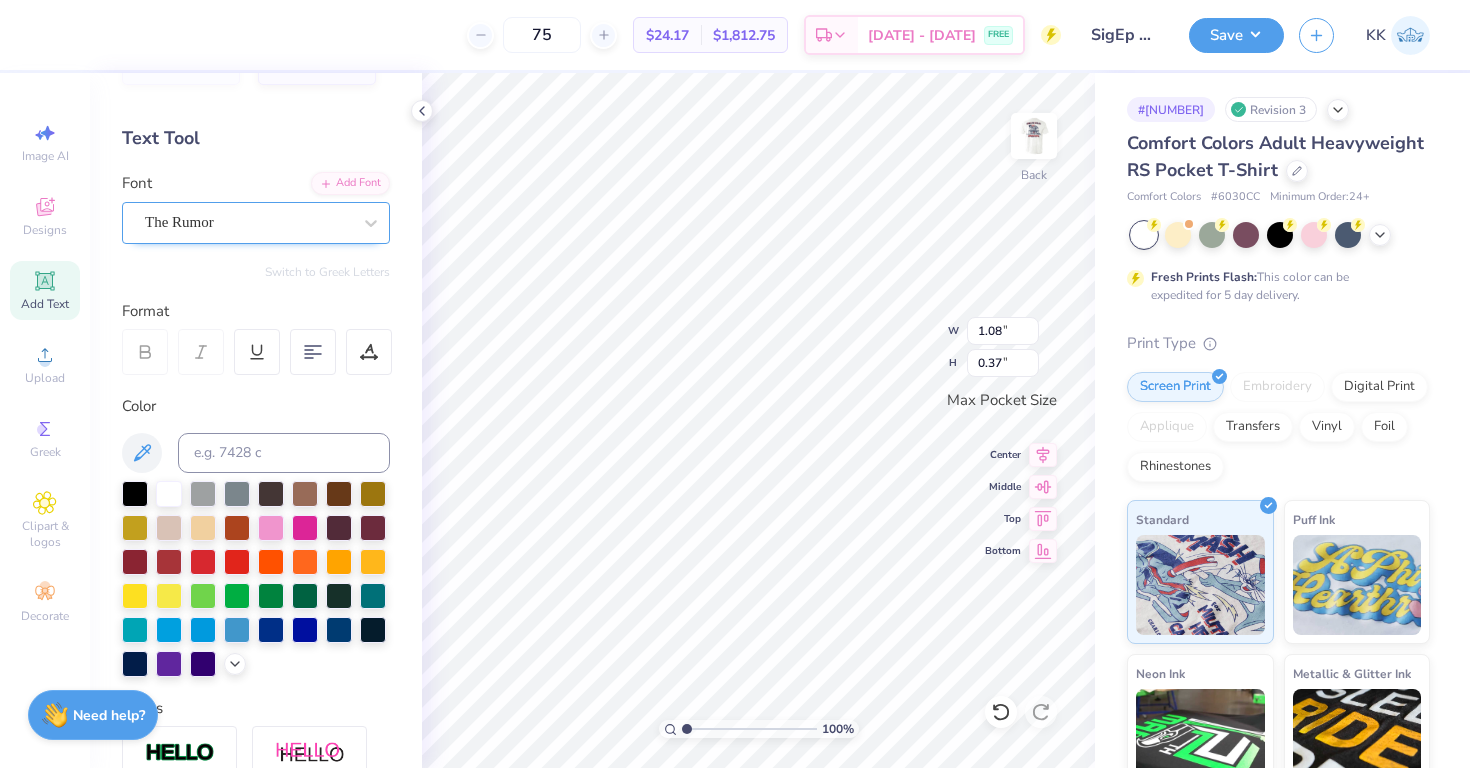 click on "The Rumor" at bounding box center [248, 222] 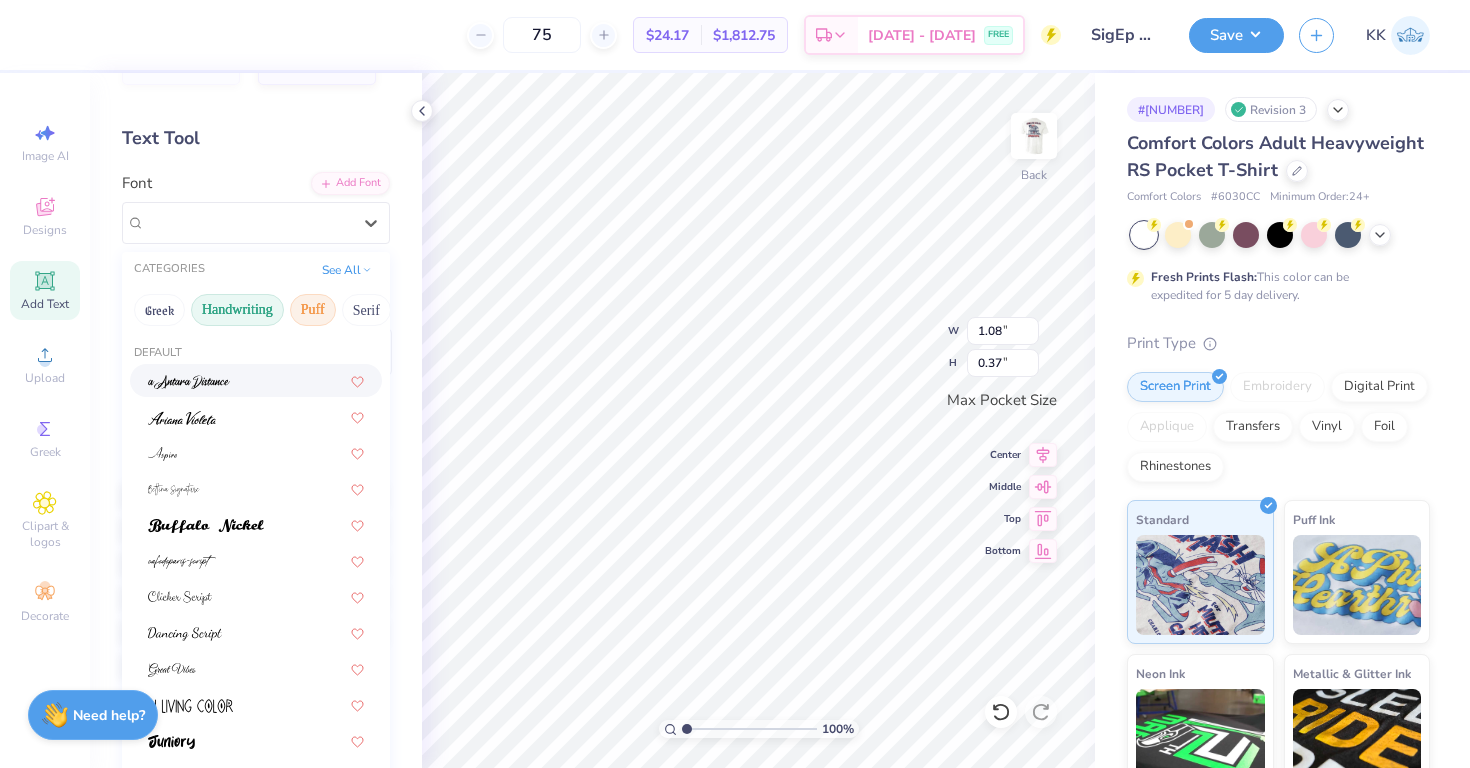 scroll, scrollTop: 0, scrollLeft: 17, axis: horizontal 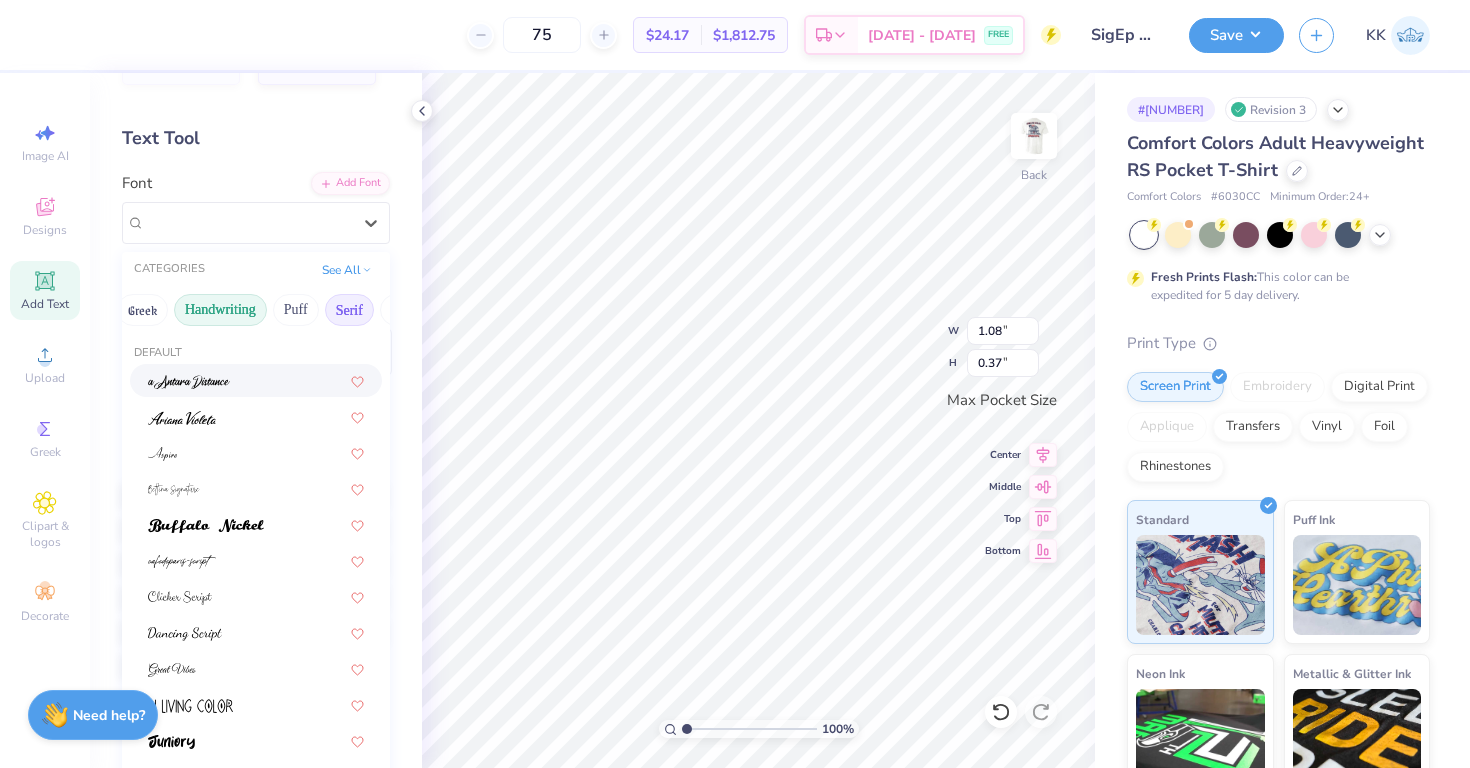 click on "Serif" at bounding box center [349, 310] 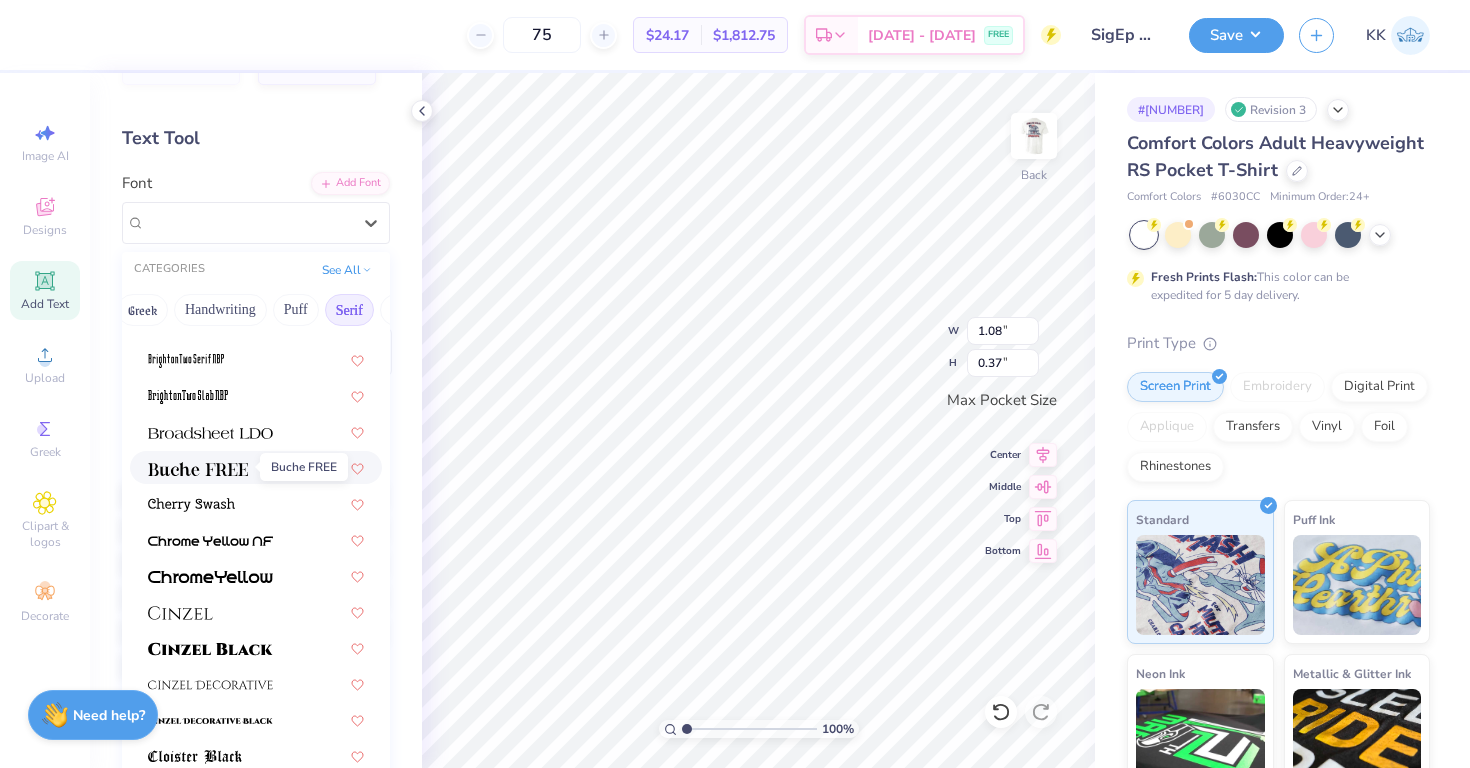 scroll, scrollTop: 132, scrollLeft: 0, axis: vertical 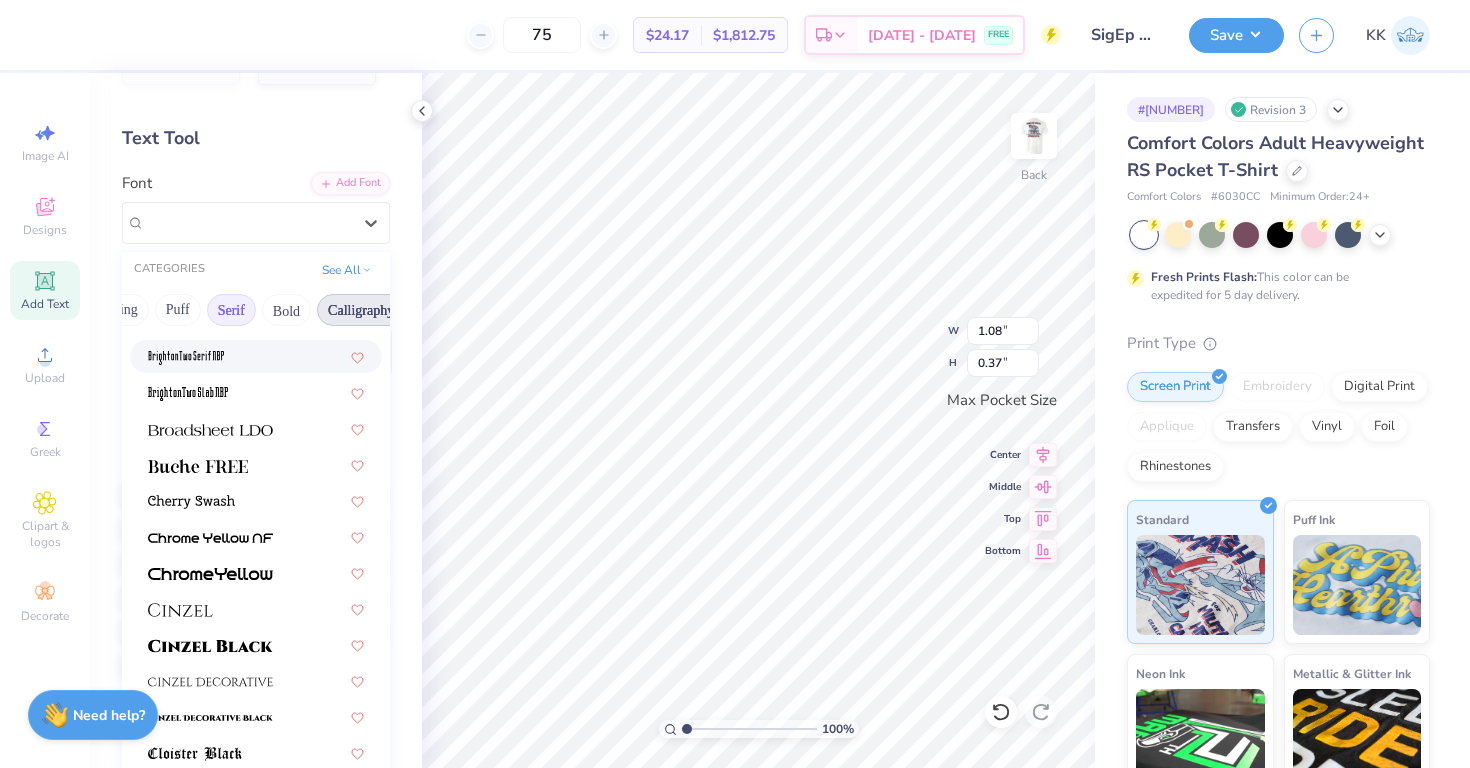 click on "Calligraphy" at bounding box center (361, 310) 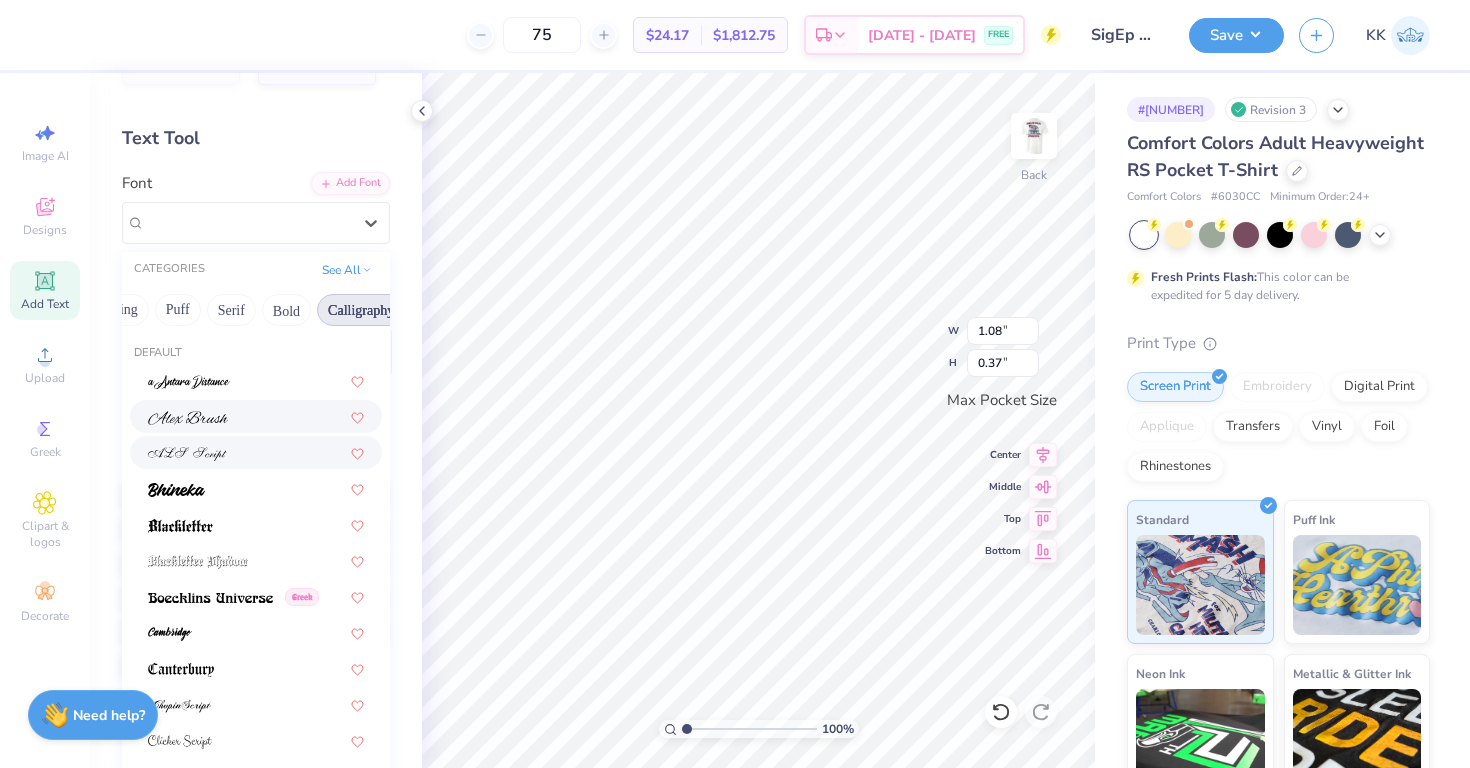 scroll, scrollTop: 48, scrollLeft: 0, axis: vertical 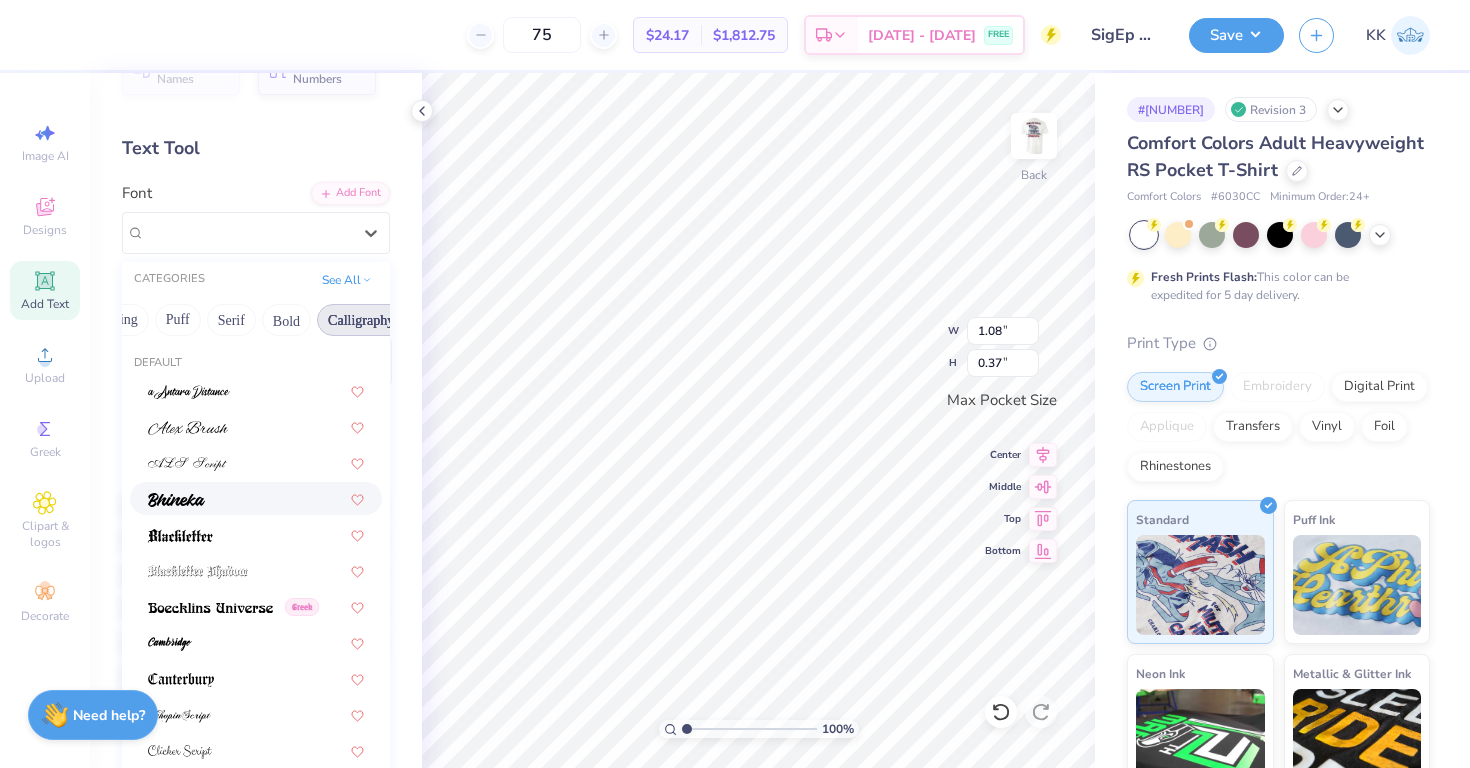 click at bounding box center [256, 498] 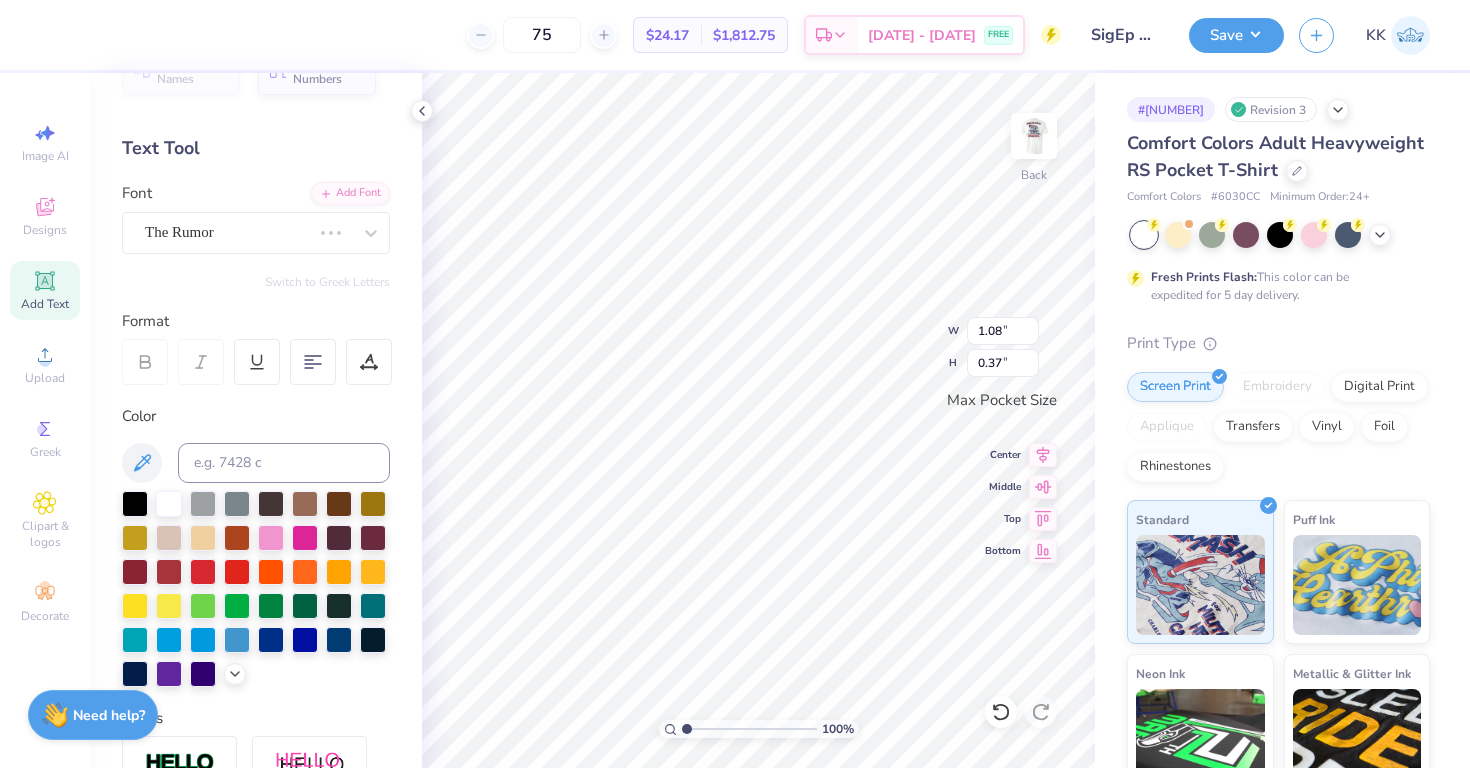 type on "0.97" 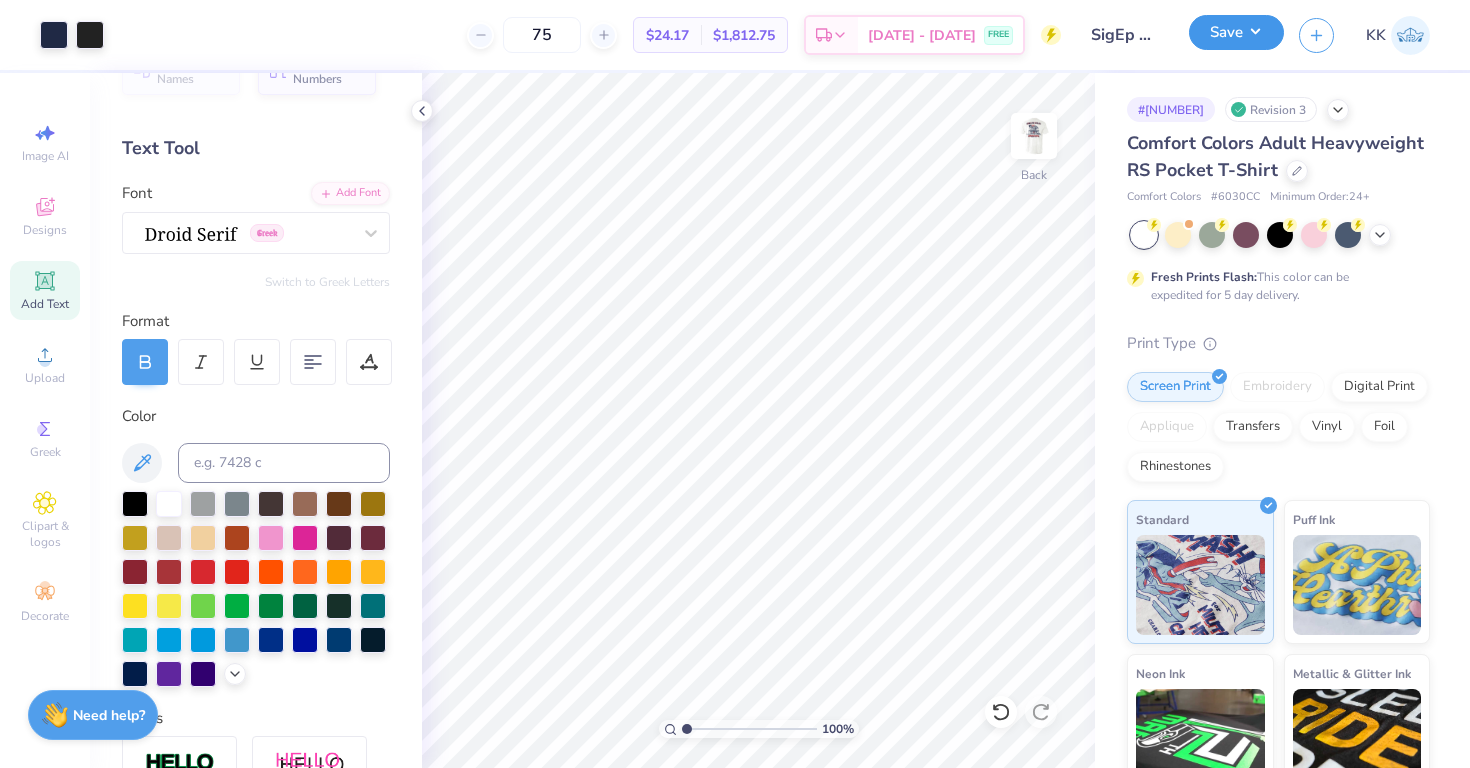 click on "Save" at bounding box center (1236, 32) 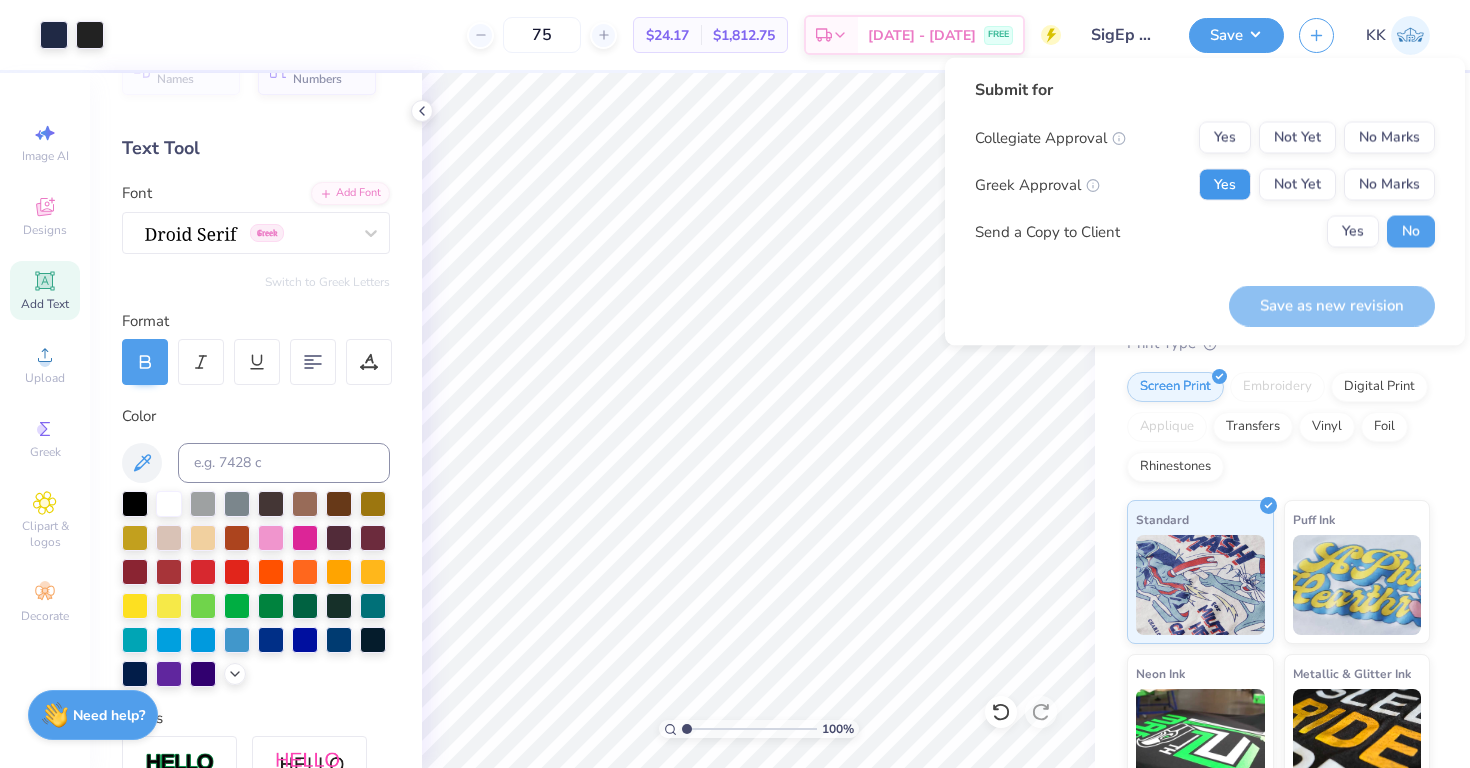 click on "Yes" at bounding box center [1225, 185] 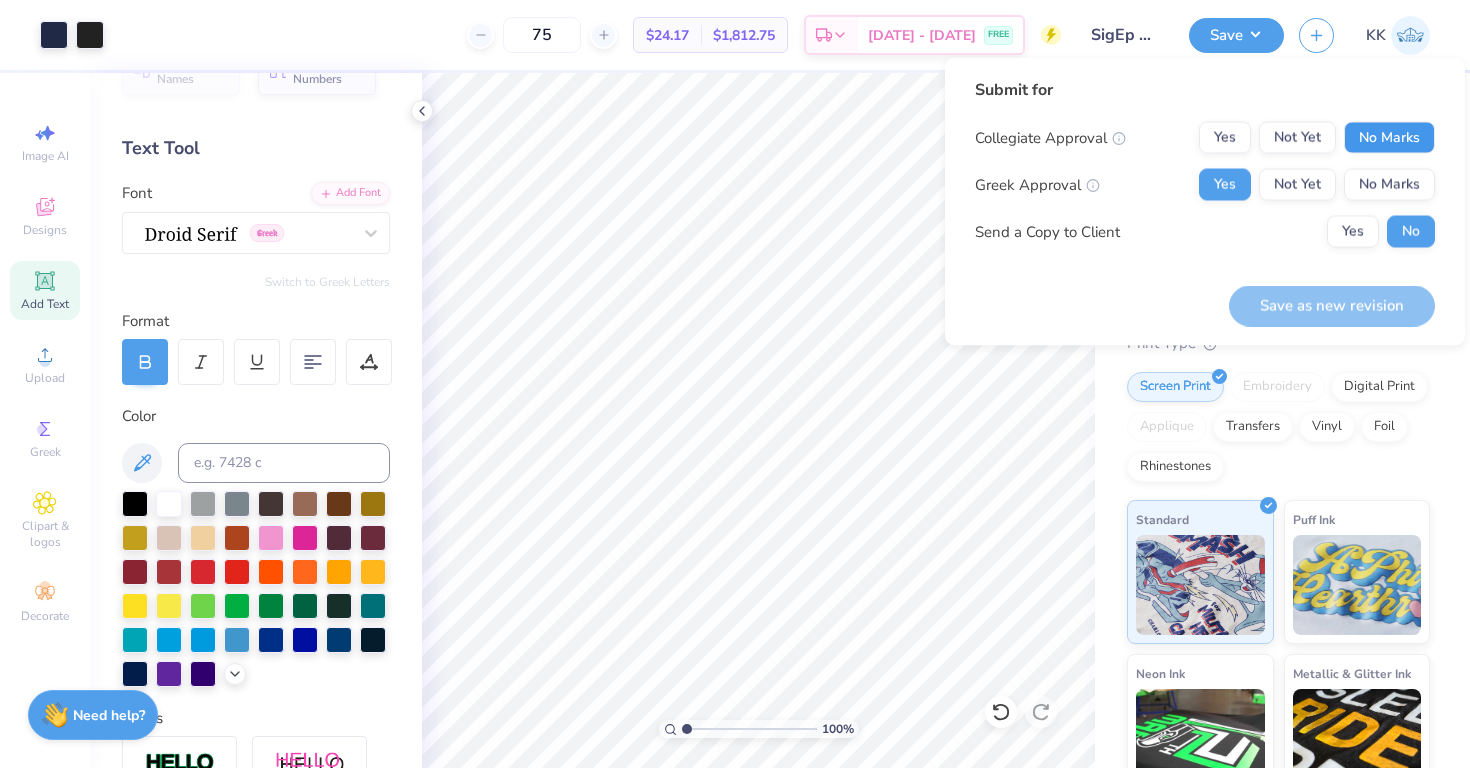 click on "No Marks" at bounding box center [1389, 138] 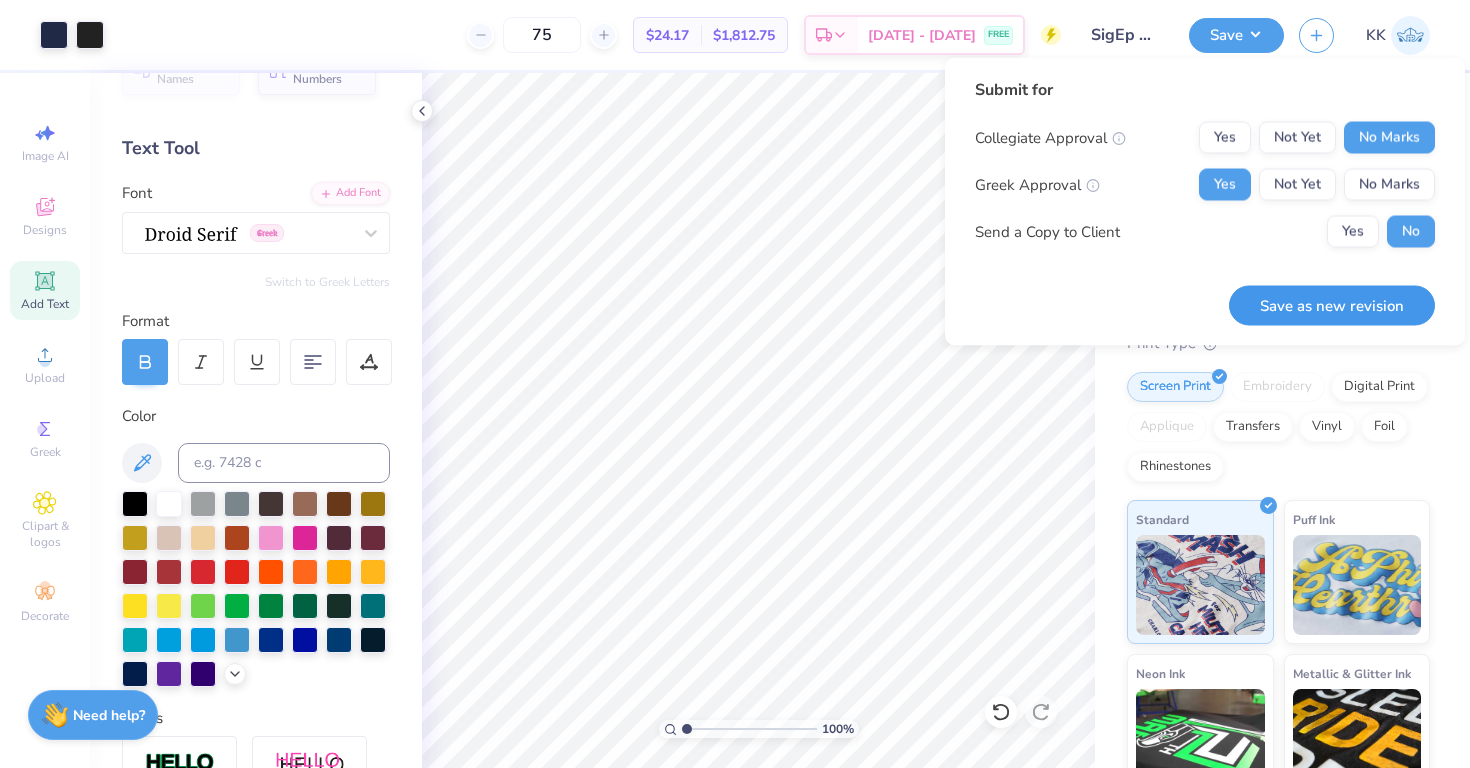 click on "Save as new revision" at bounding box center [1332, 305] 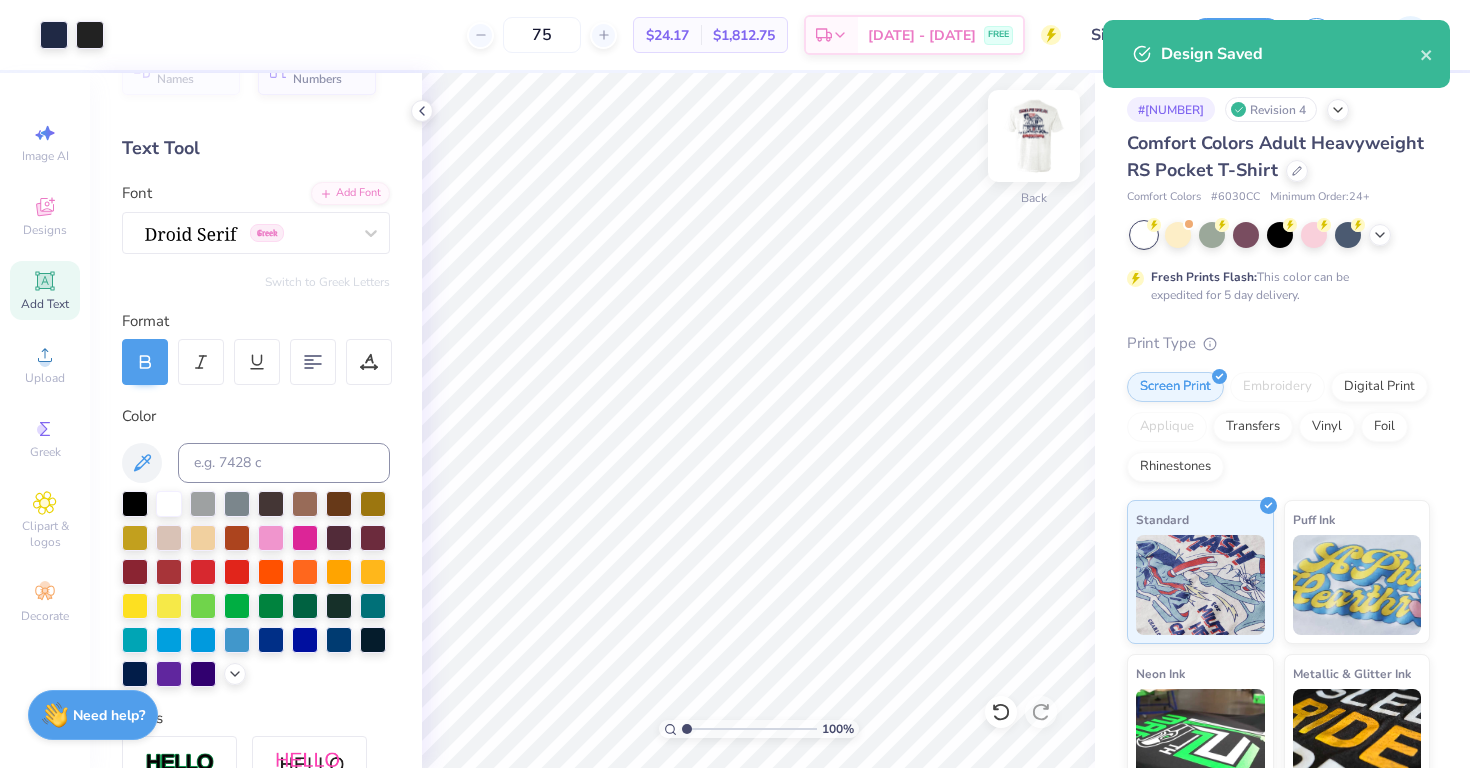 click at bounding box center (1034, 136) 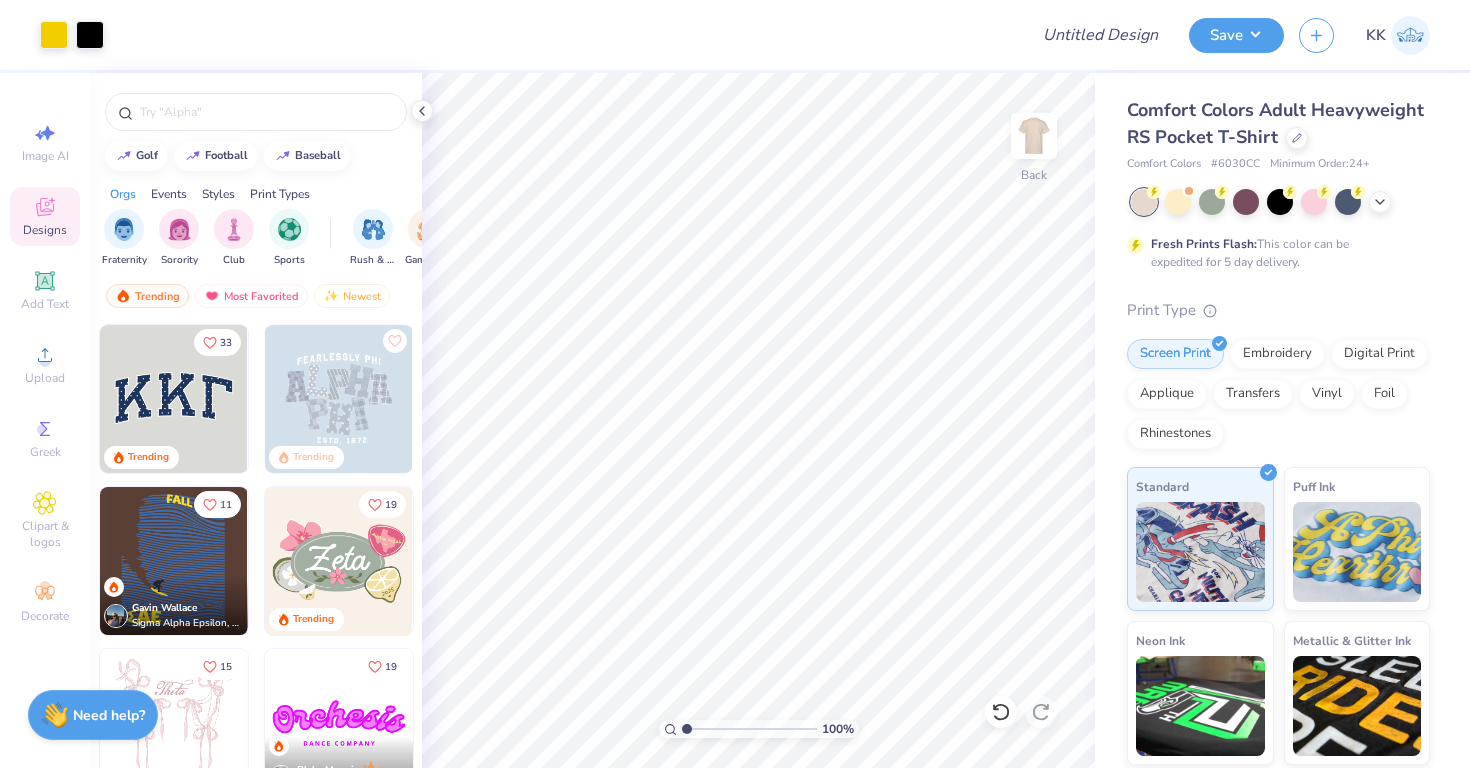scroll, scrollTop: 0, scrollLeft: 0, axis: both 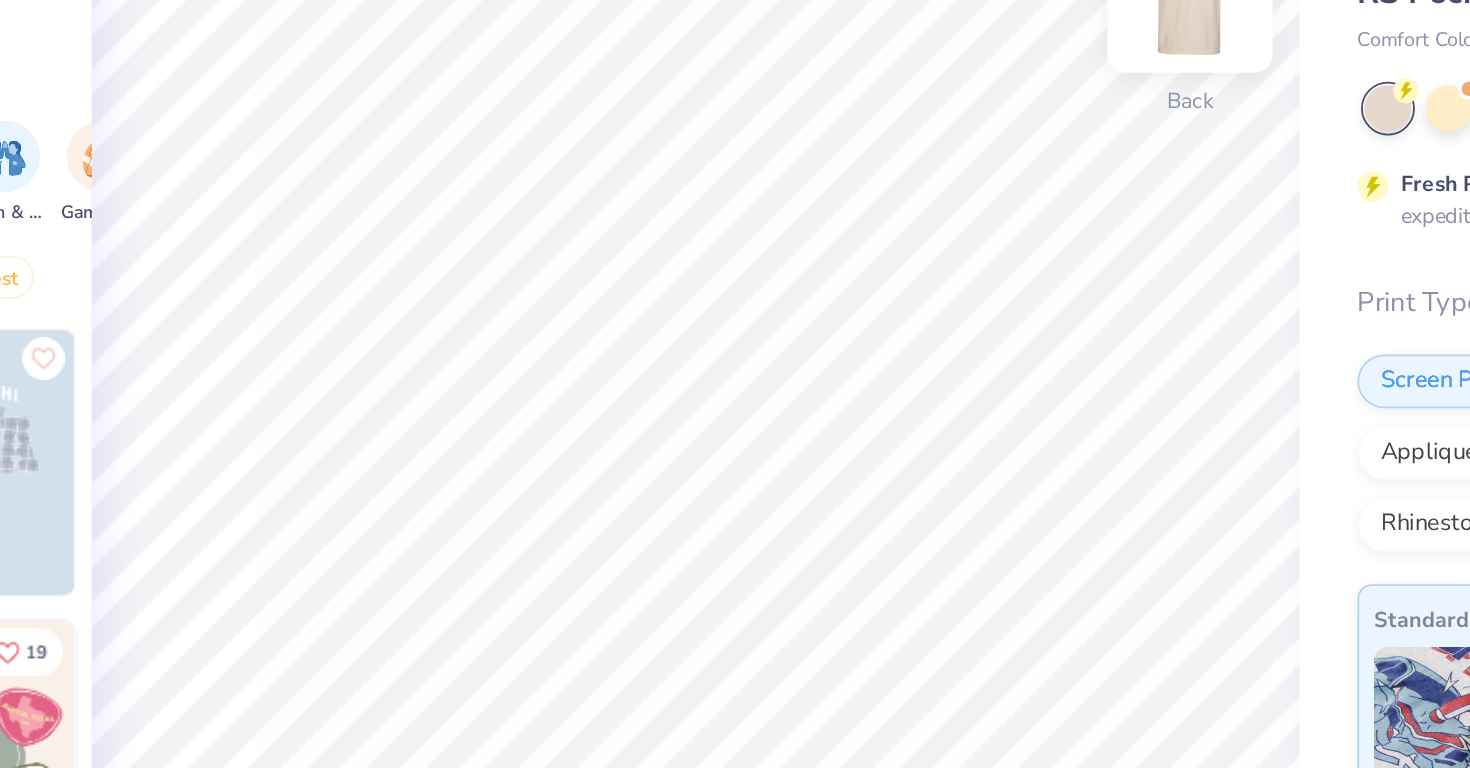 click at bounding box center [1034, 136] 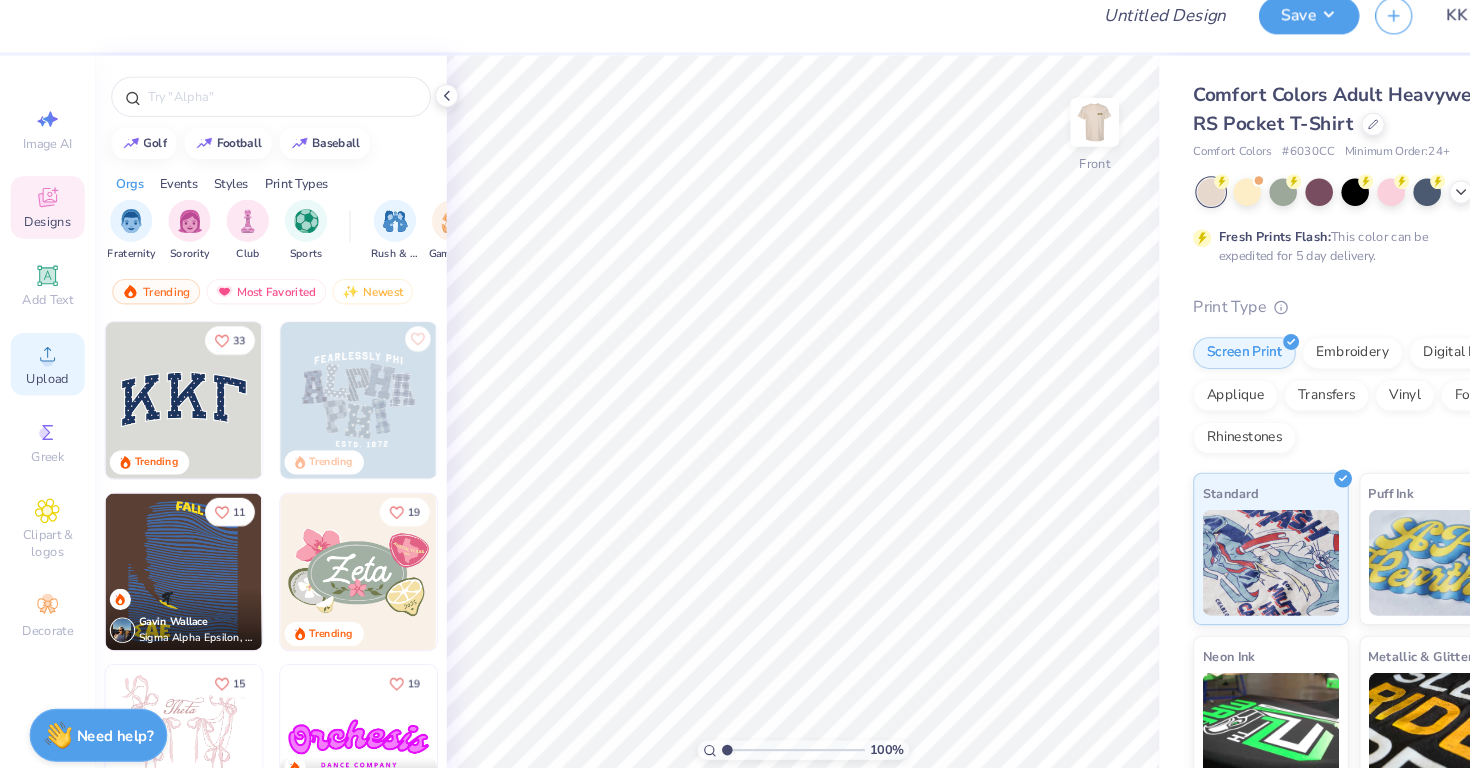 click 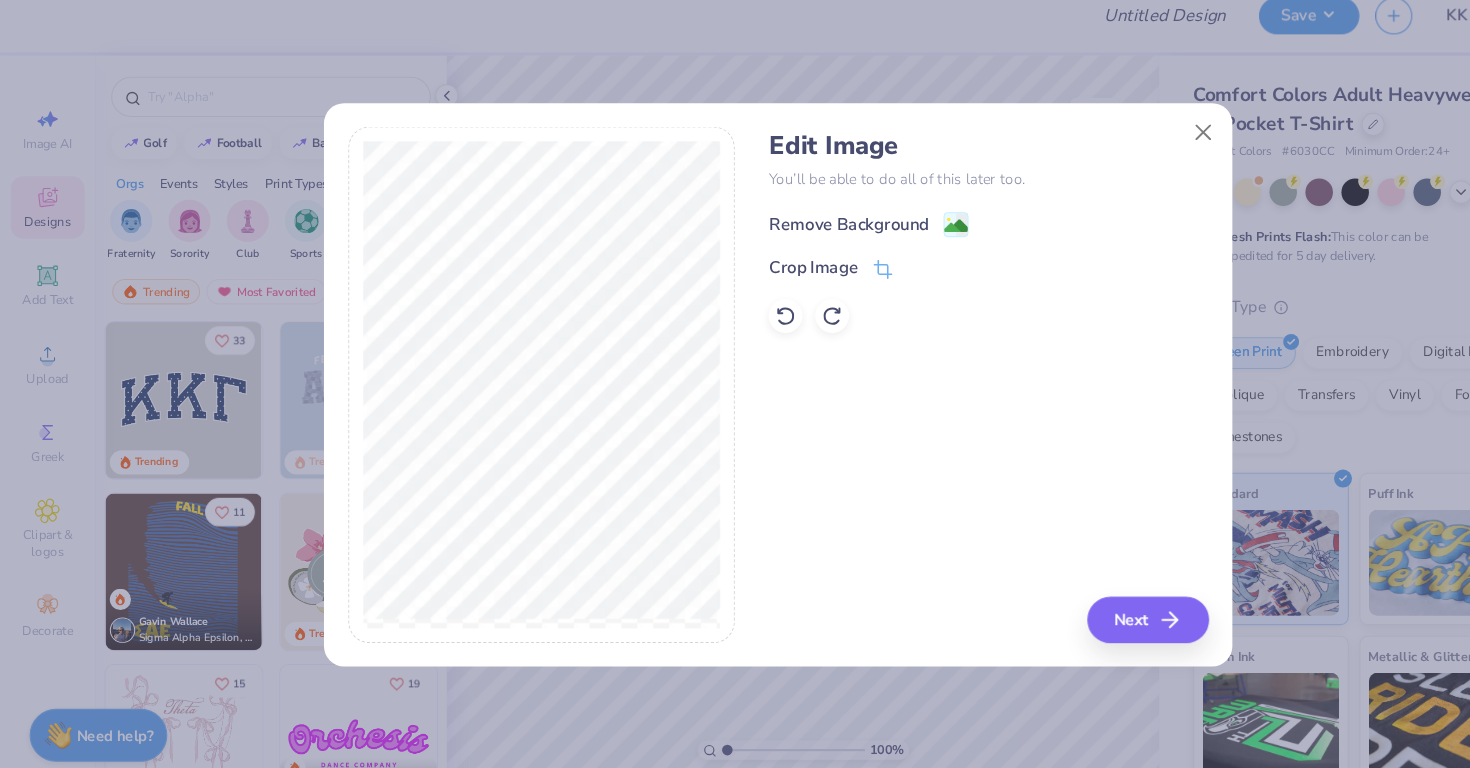 click on "Remove Background" at bounding box center (801, 233) 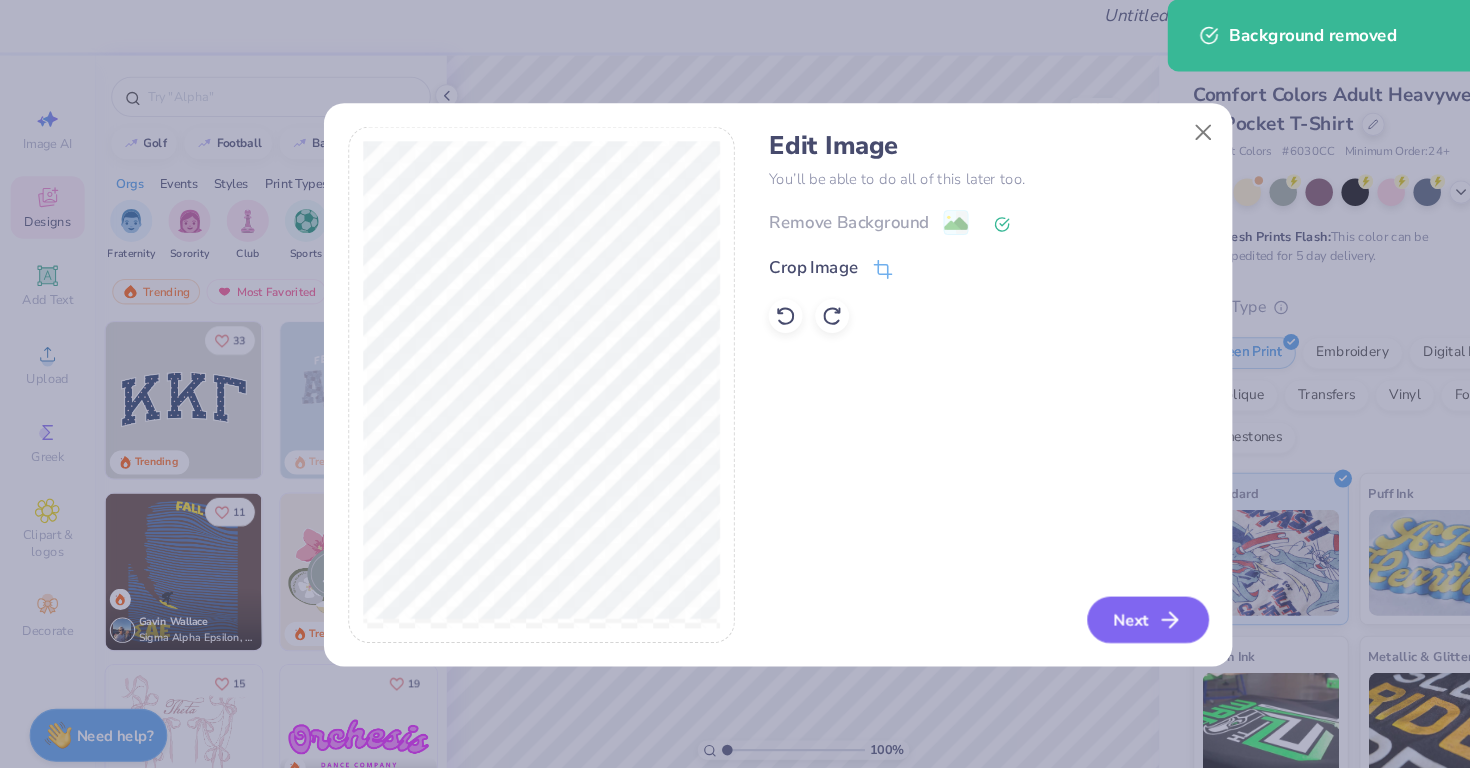 click on "Next" at bounding box center (1084, 606) 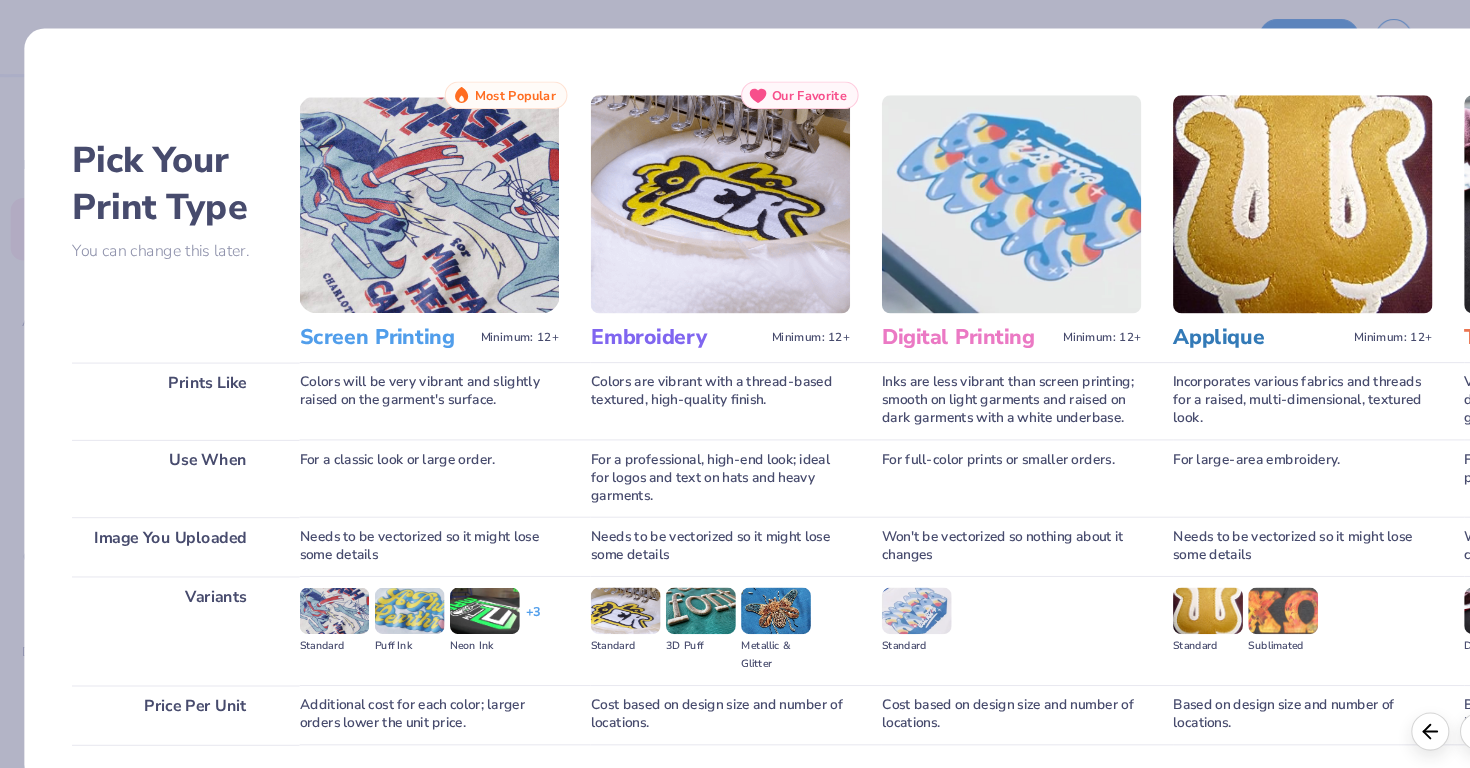 scroll, scrollTop: 129, scrollLeft: 0, axis: vertical 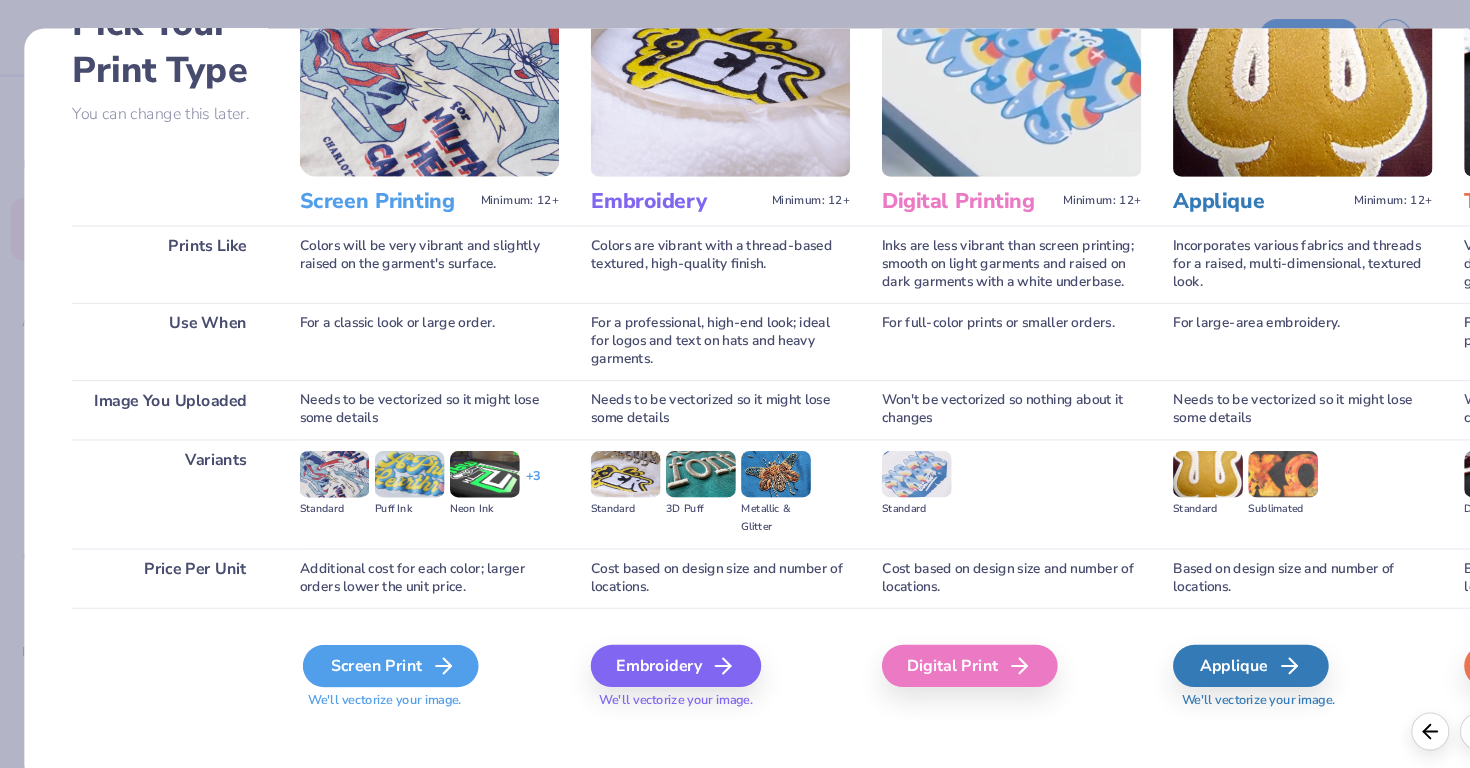 click on "Screen Print" at bounding box center (369, 629) 